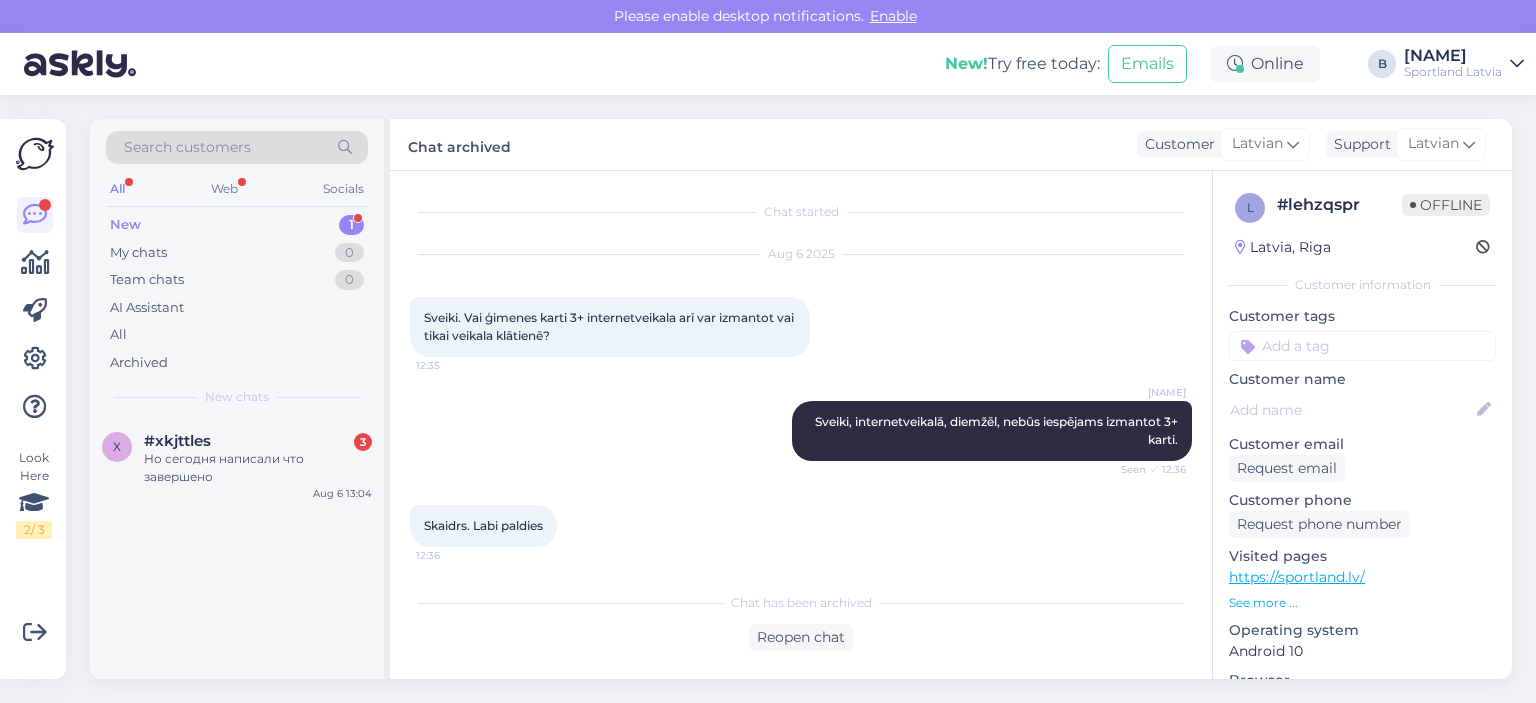 scroll, scrollTop: 0, scrollLeft: 0, axis: both 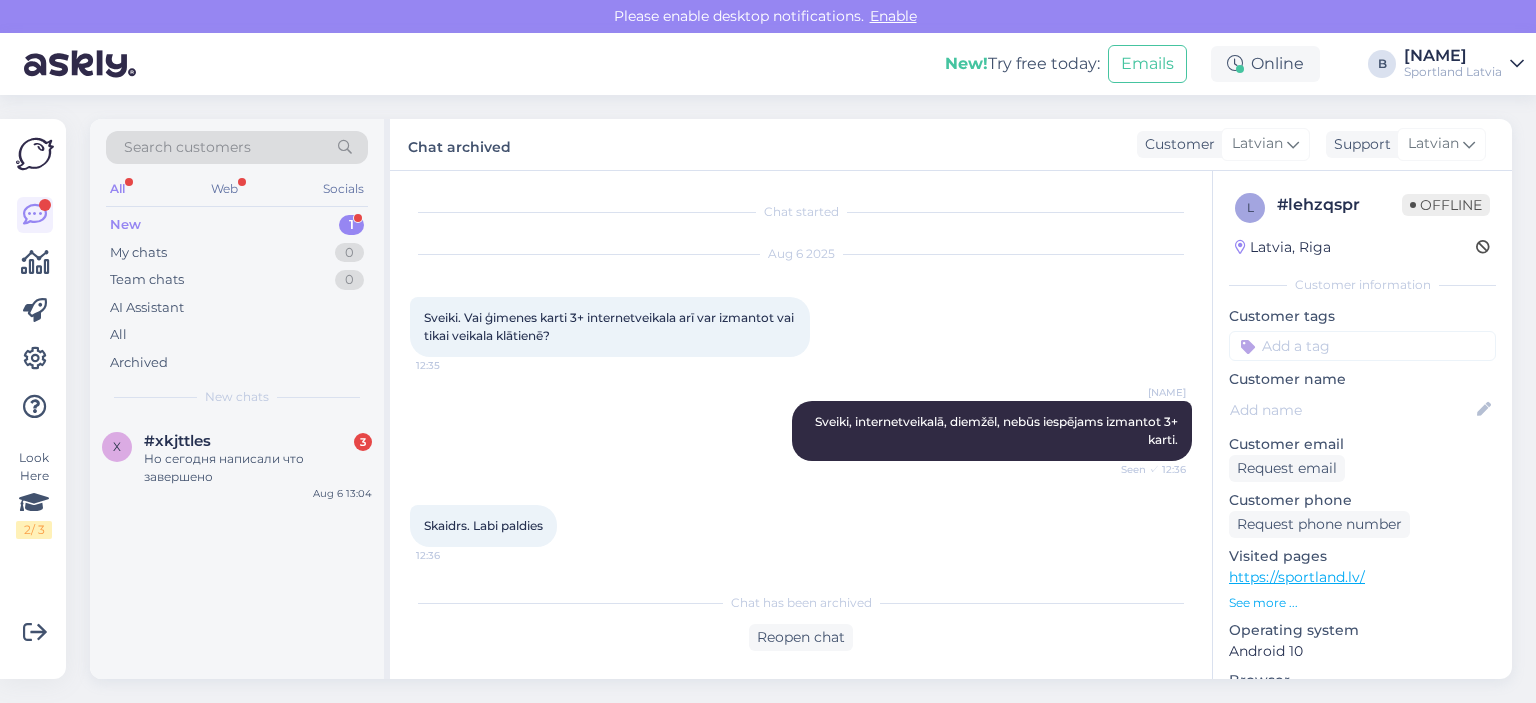 click on "Но сегодня написали что завершено" at bounding box center [258, 468] 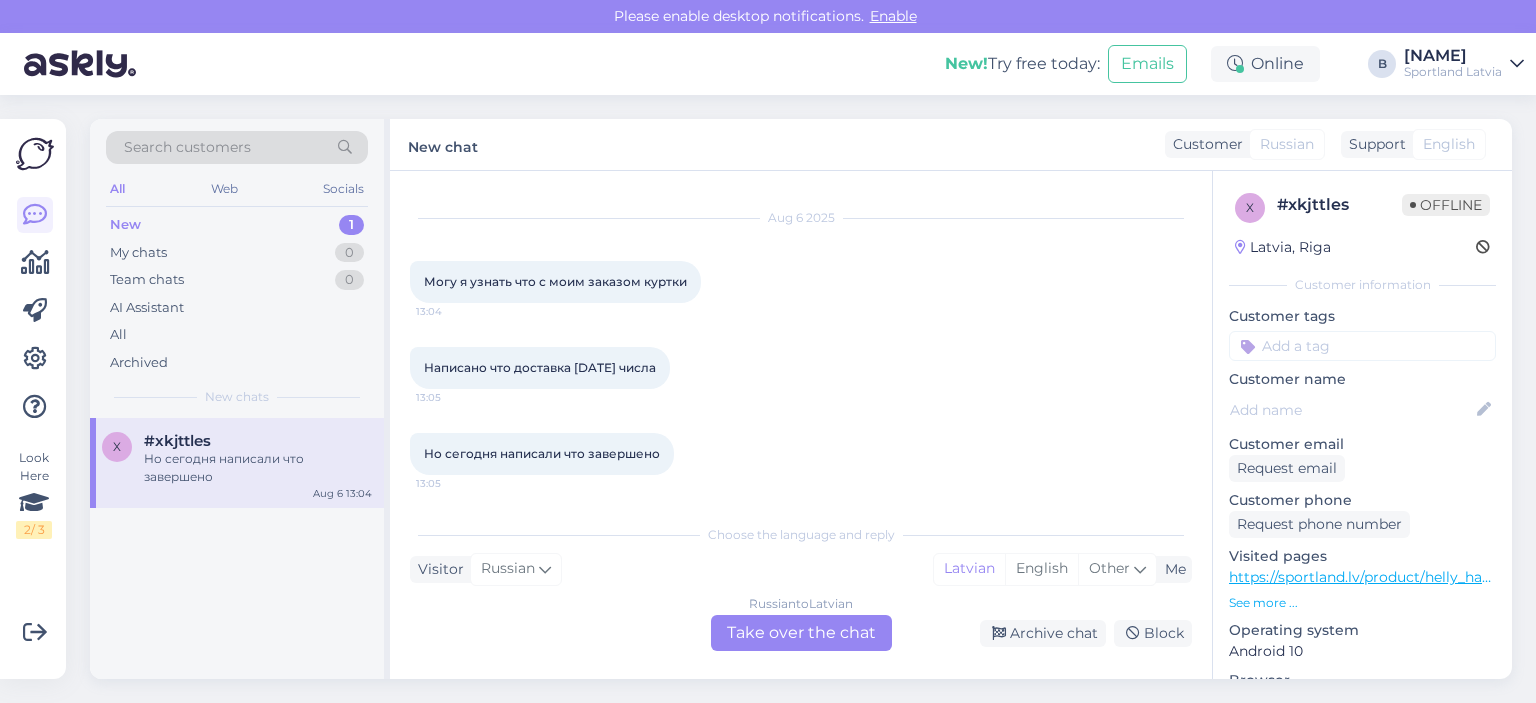 click on "Russian  to  Latvian Take over the chat" at bounding box center (801, 633) 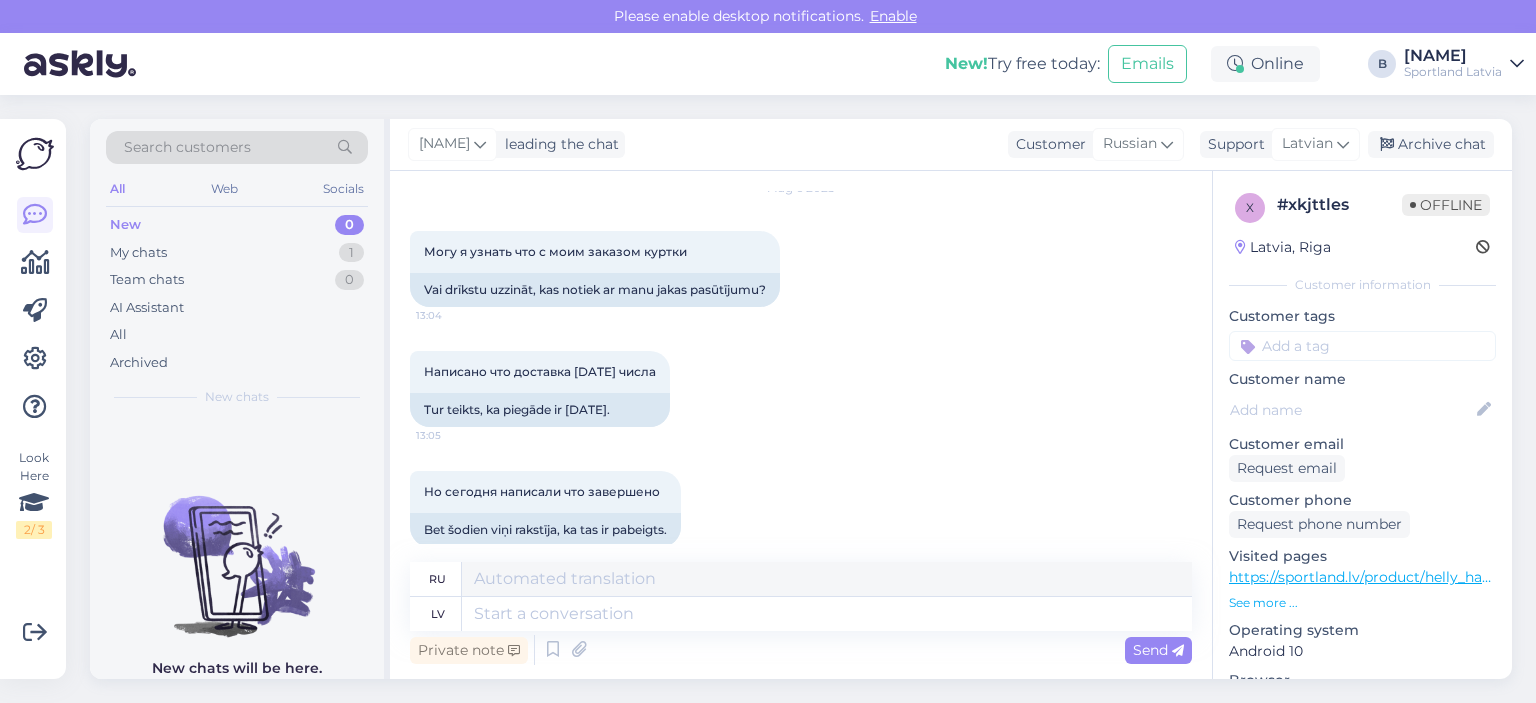 scroll, scrollTop: 90, scrollLeft: 0, axis: vertical 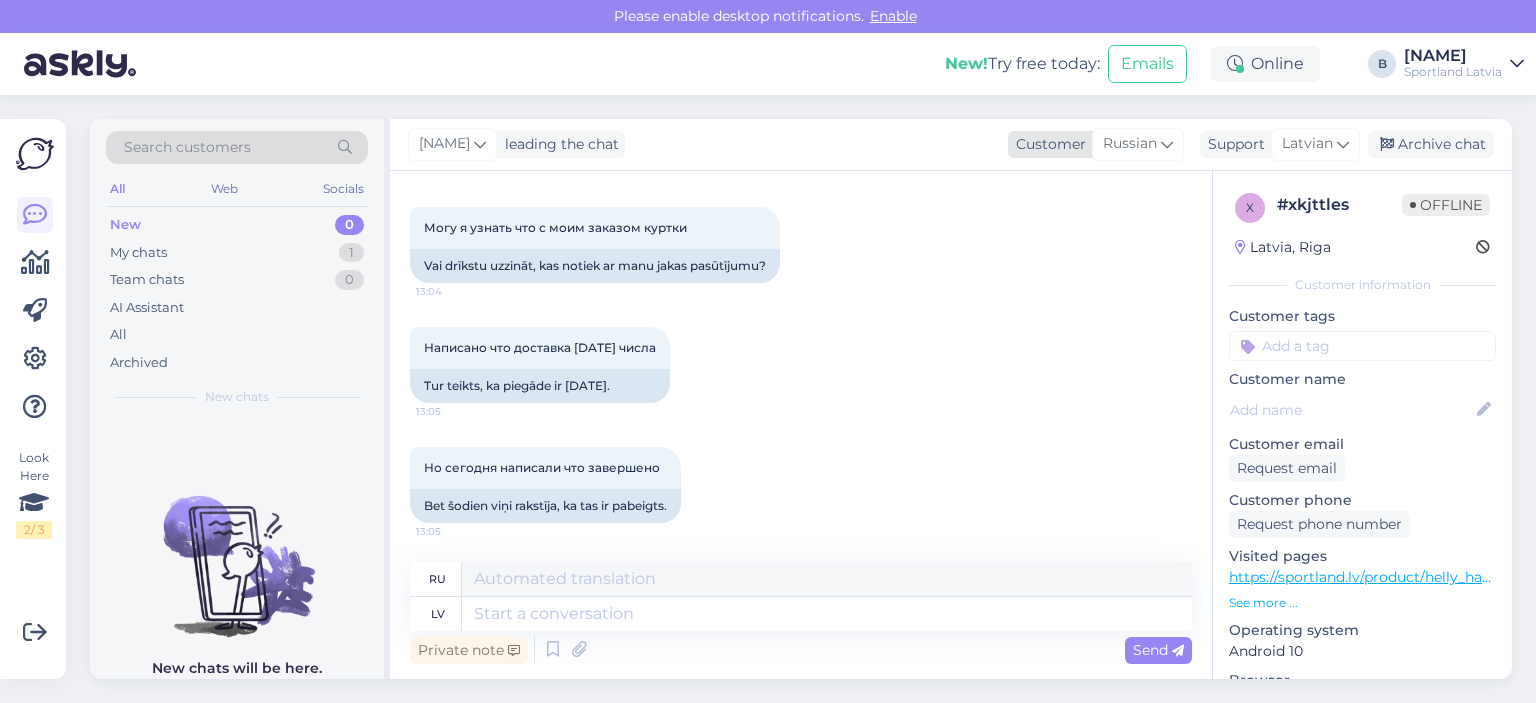 click on "Russian" at bounding box center [1130, 144] 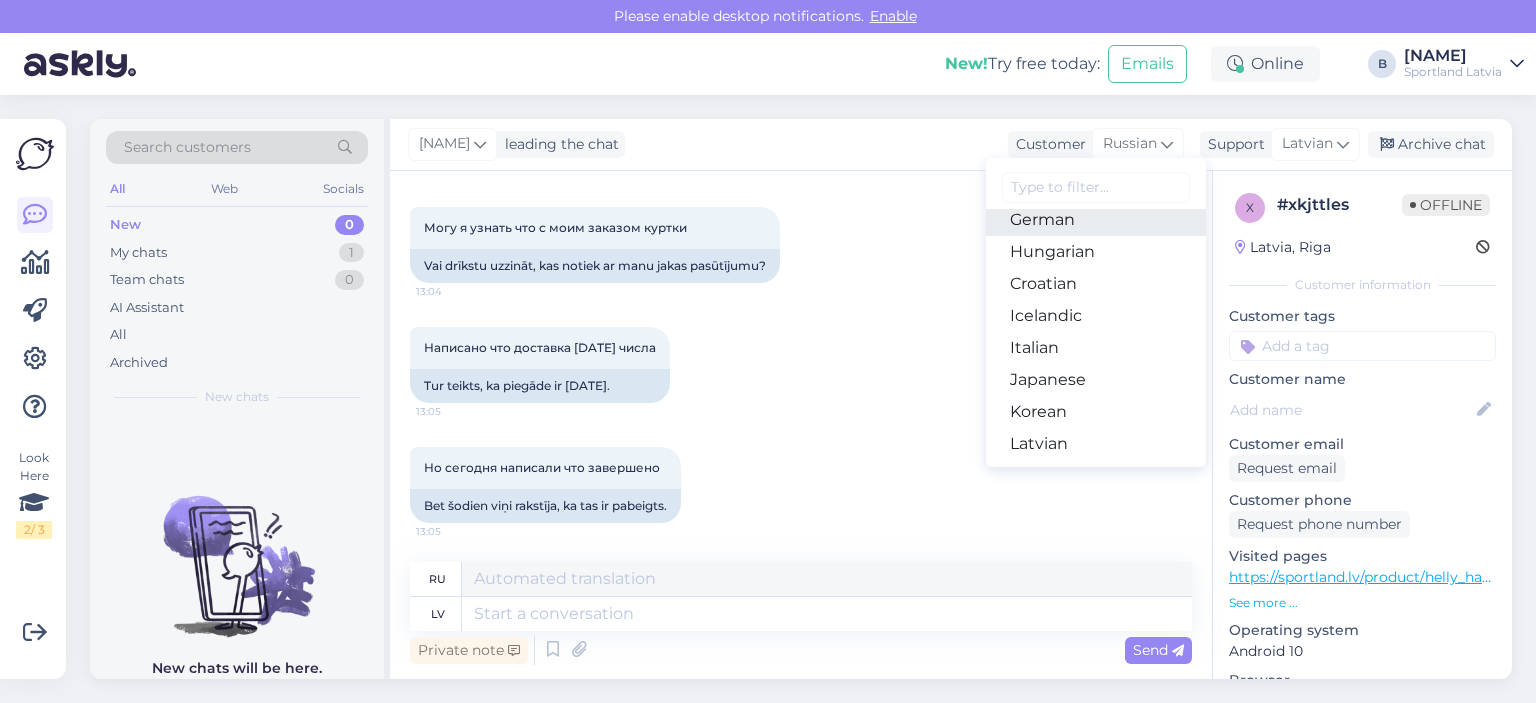 scroll, scrollTop: 400, scrollLeft: 0, axis: vertical 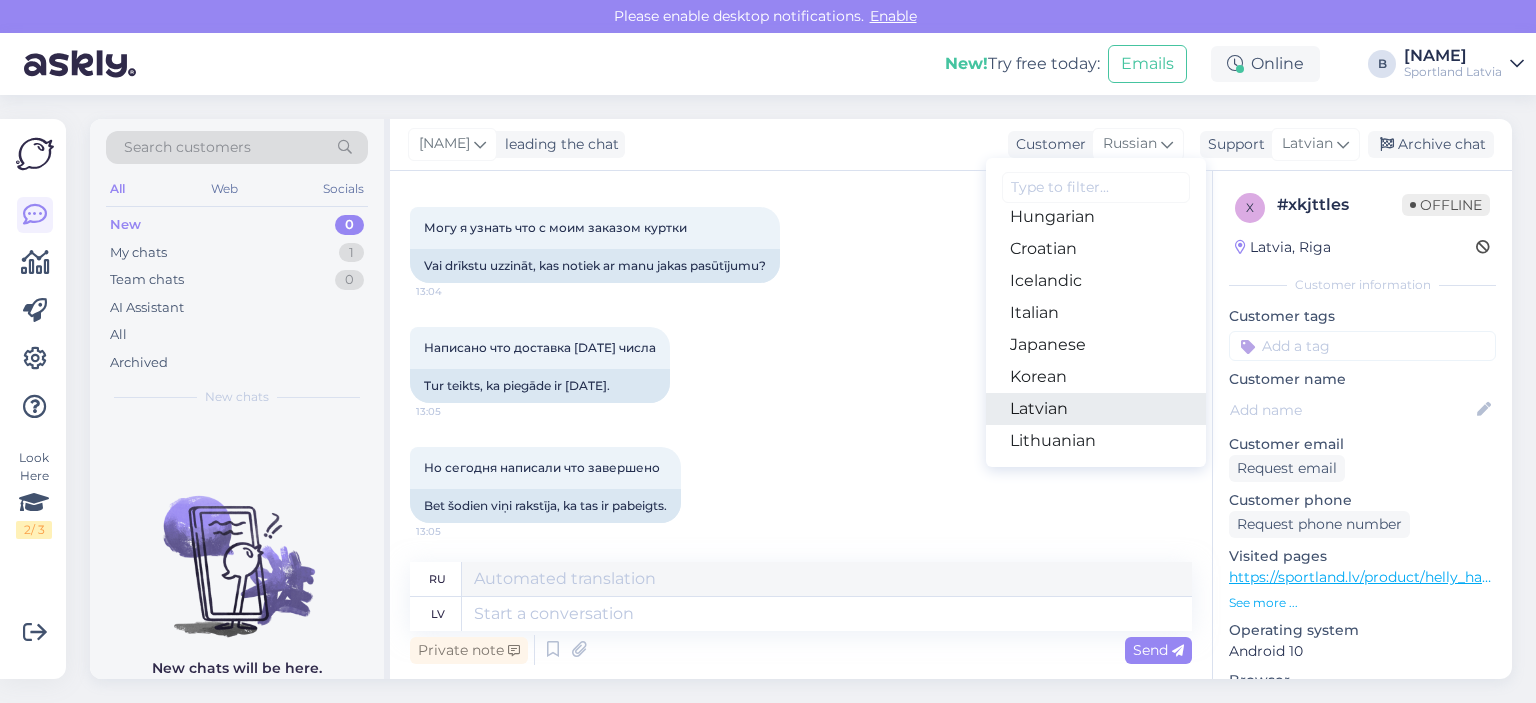 click on "Latvian" at bounding box center [1096, 409] 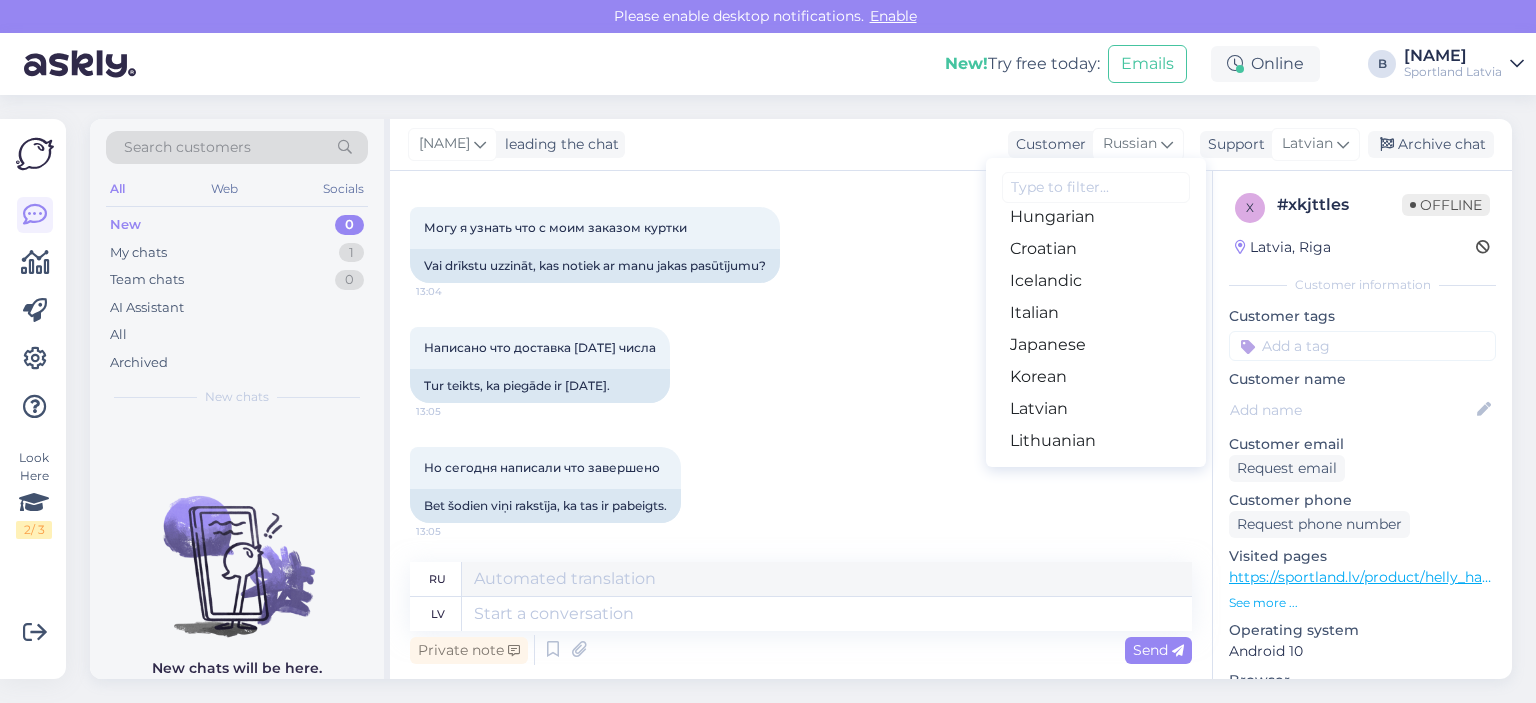 scroll, scrollTop: 64, scrollLeft: 0, axis: vertical 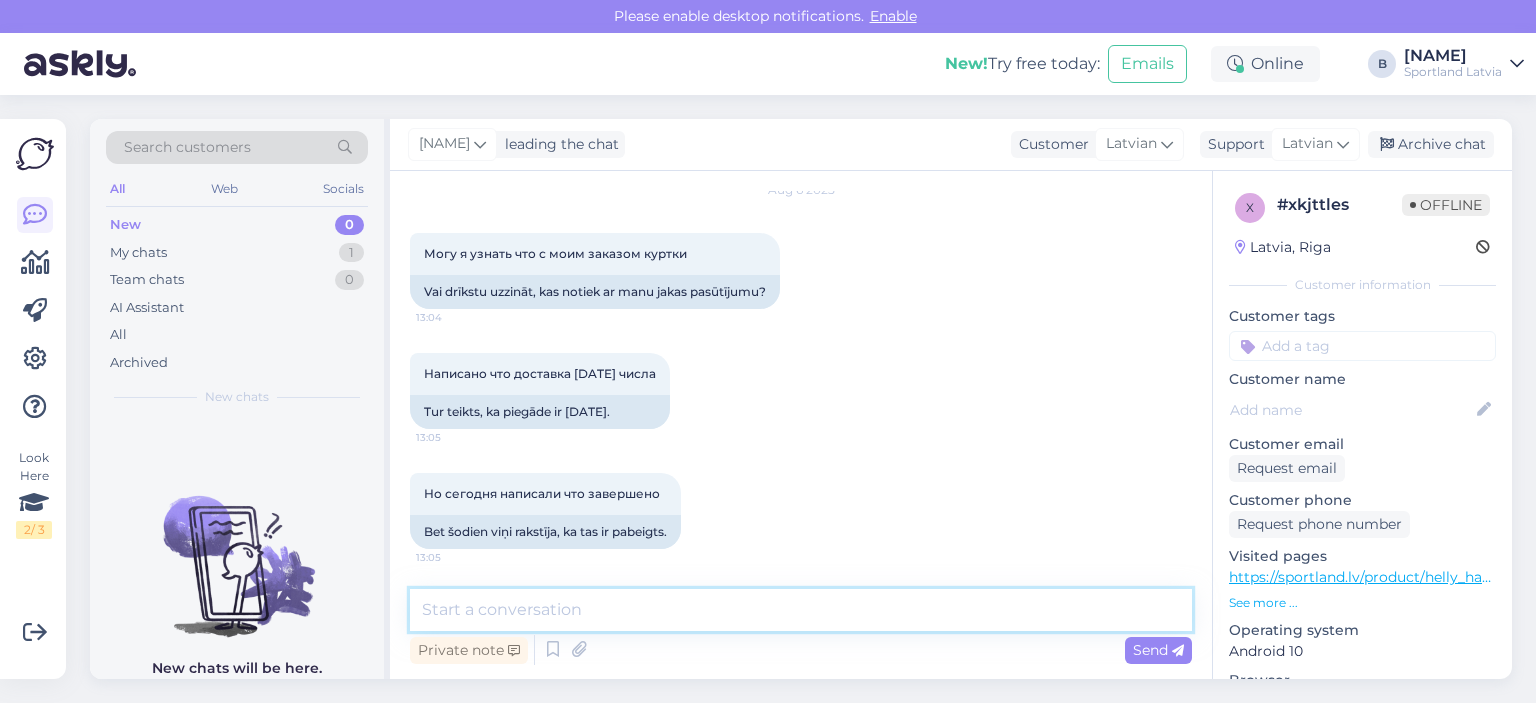 click at bounding box center [801, 610] 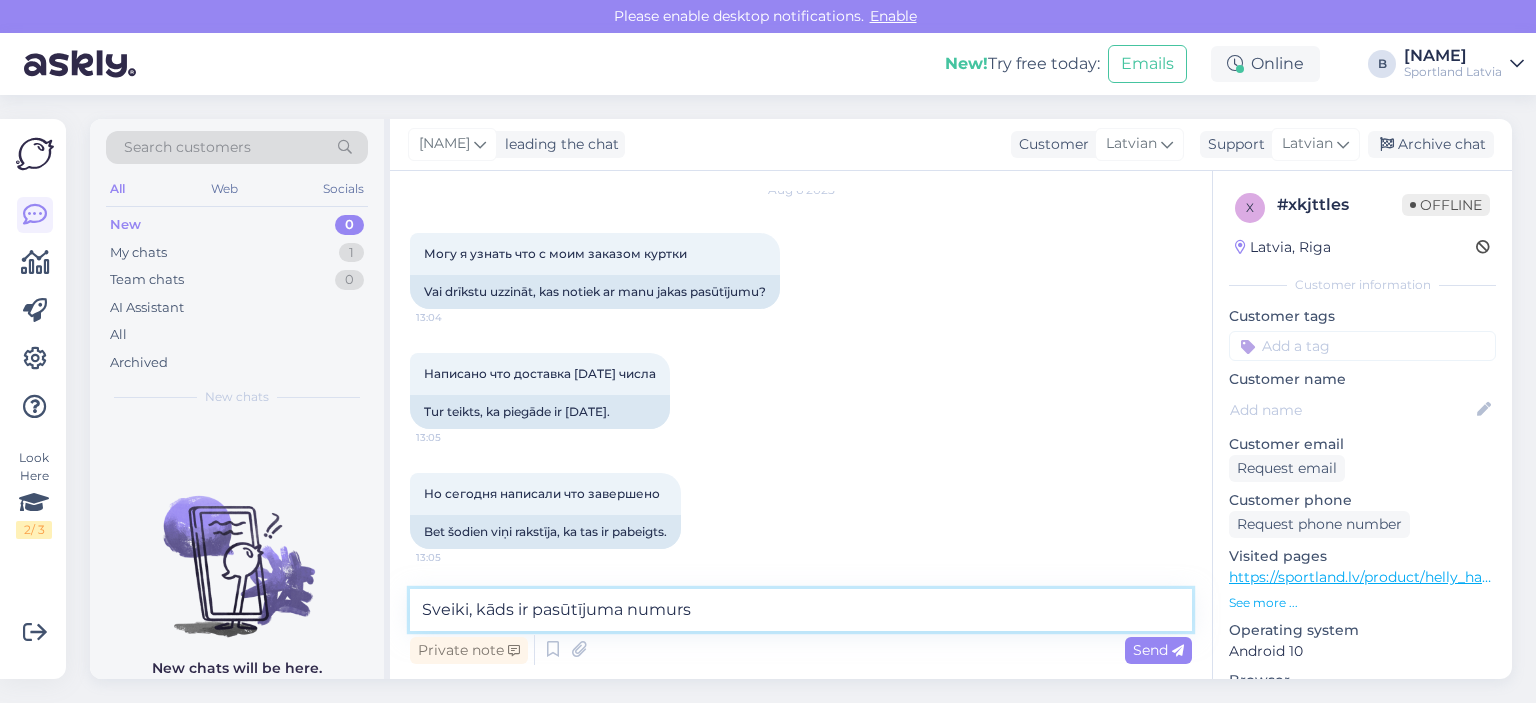 type on "Sveiki, kāds ir pasūtījuma numurs?" 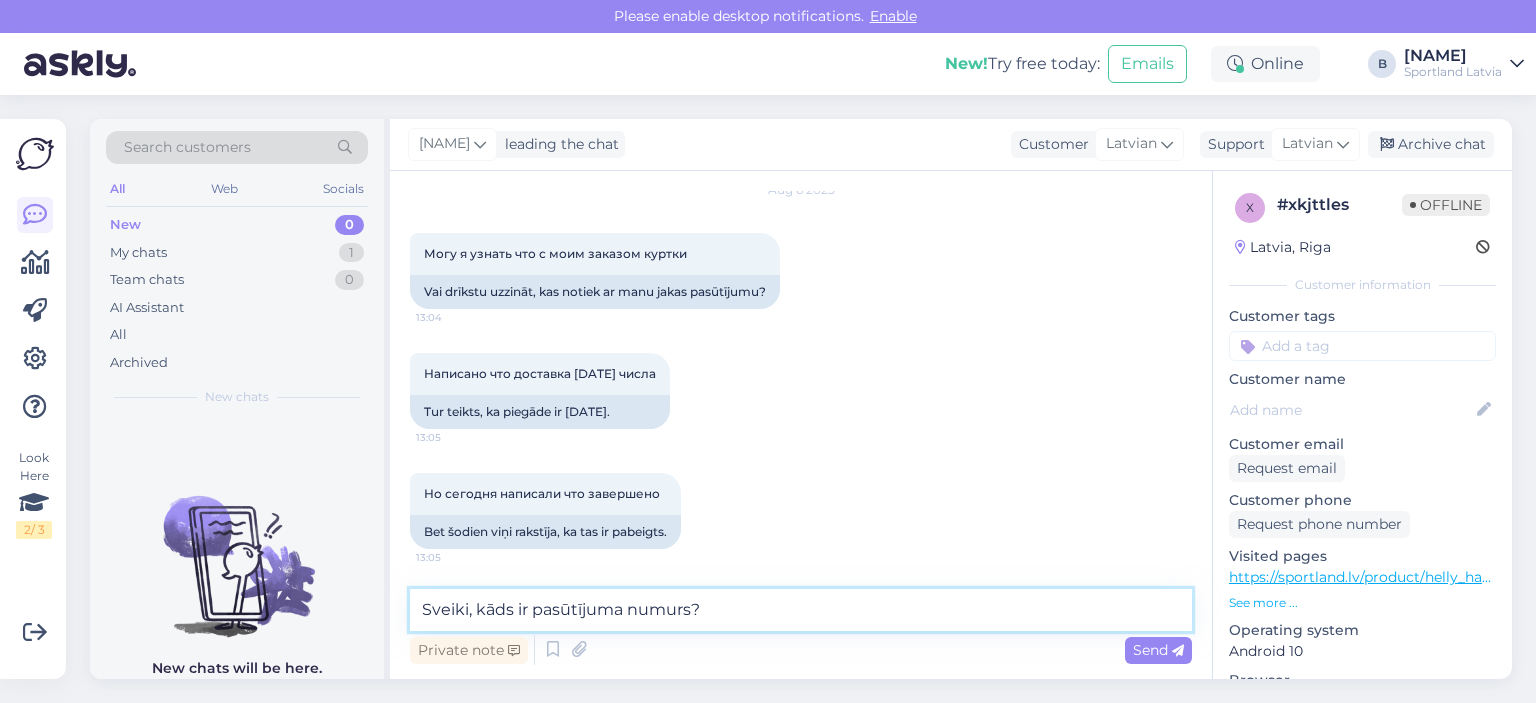 type 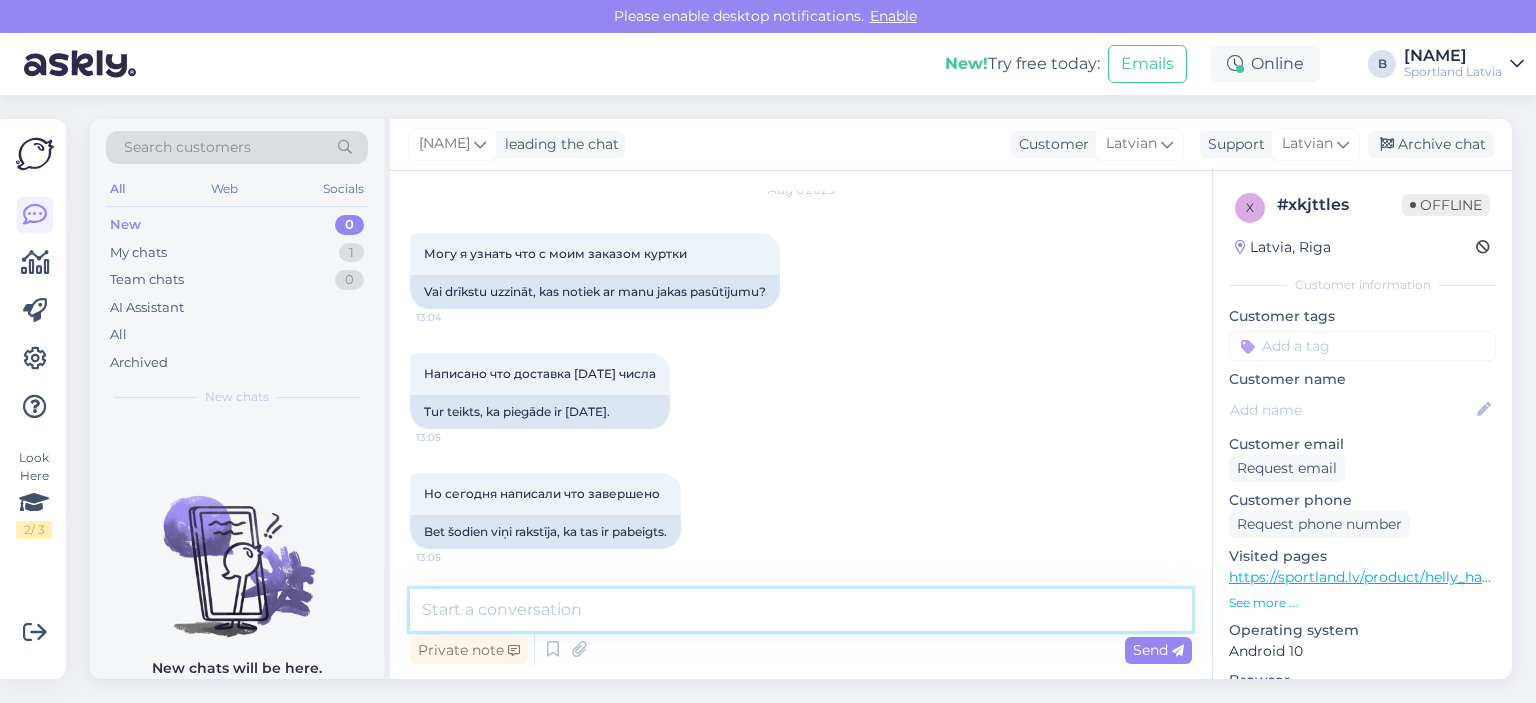 scroll, scrollTop: 150, scrollLeft: 0, axis: vertical 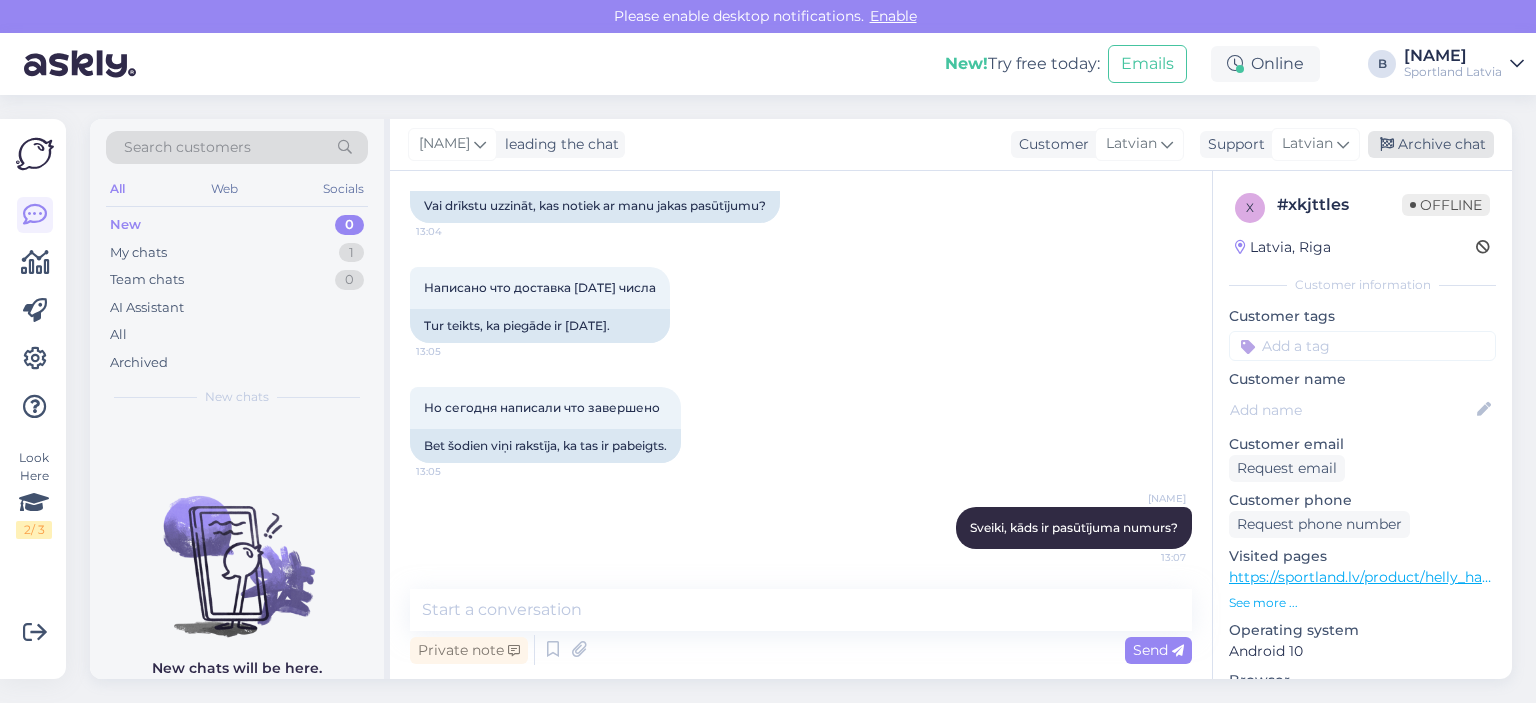 click on "Archive chat" at bounding box center [1431, 144] 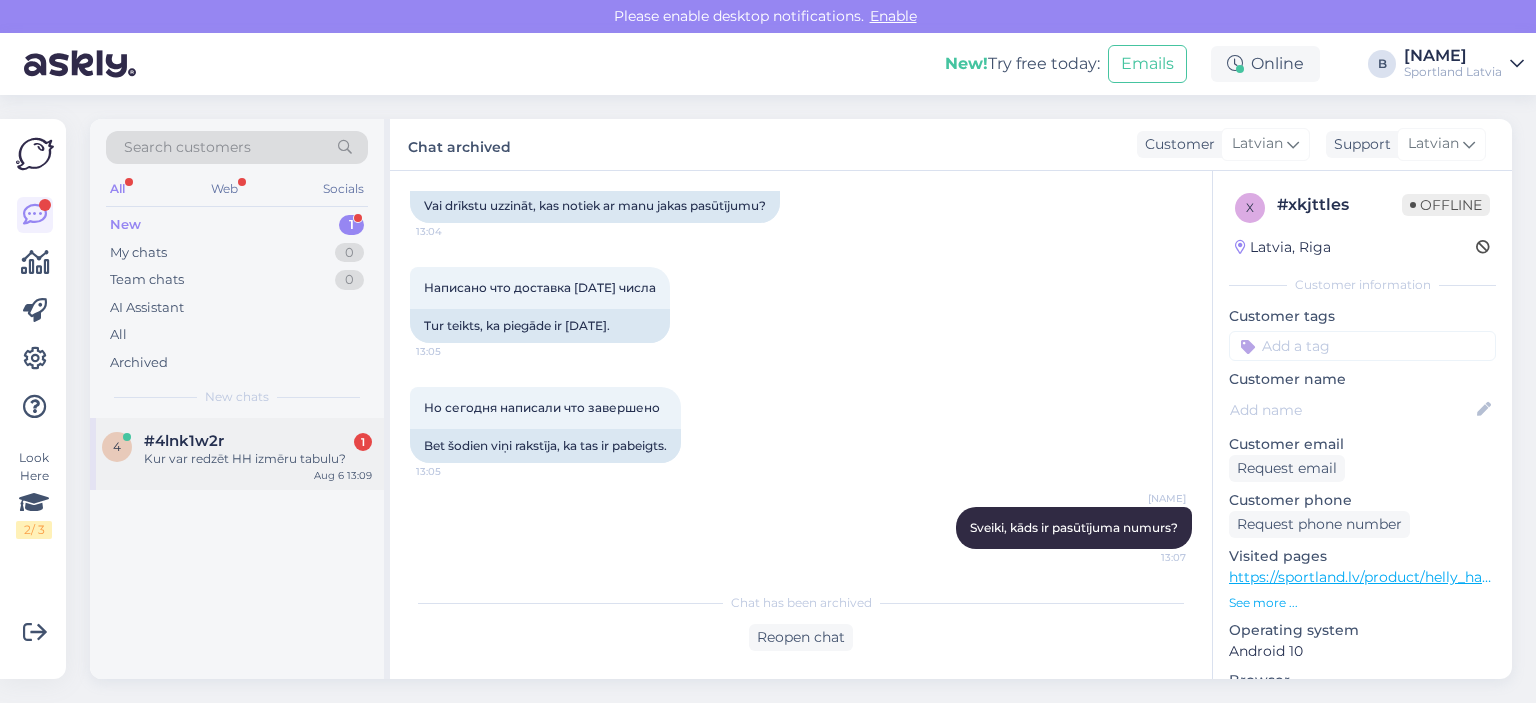 click on "#4lnk1w2r" at bounding box center [184, 441] 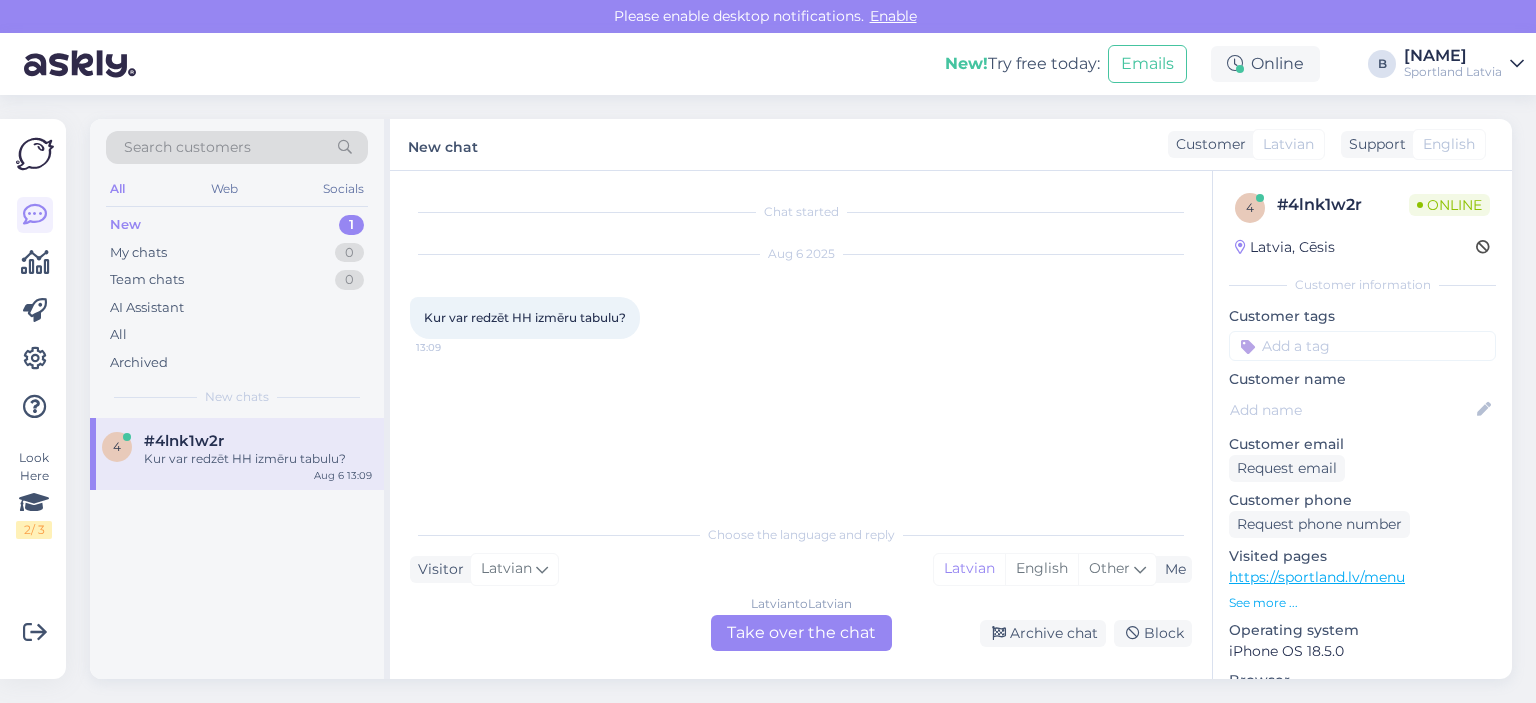 scroll, scrollTop: 0, scrollLeft: 0, axis: both 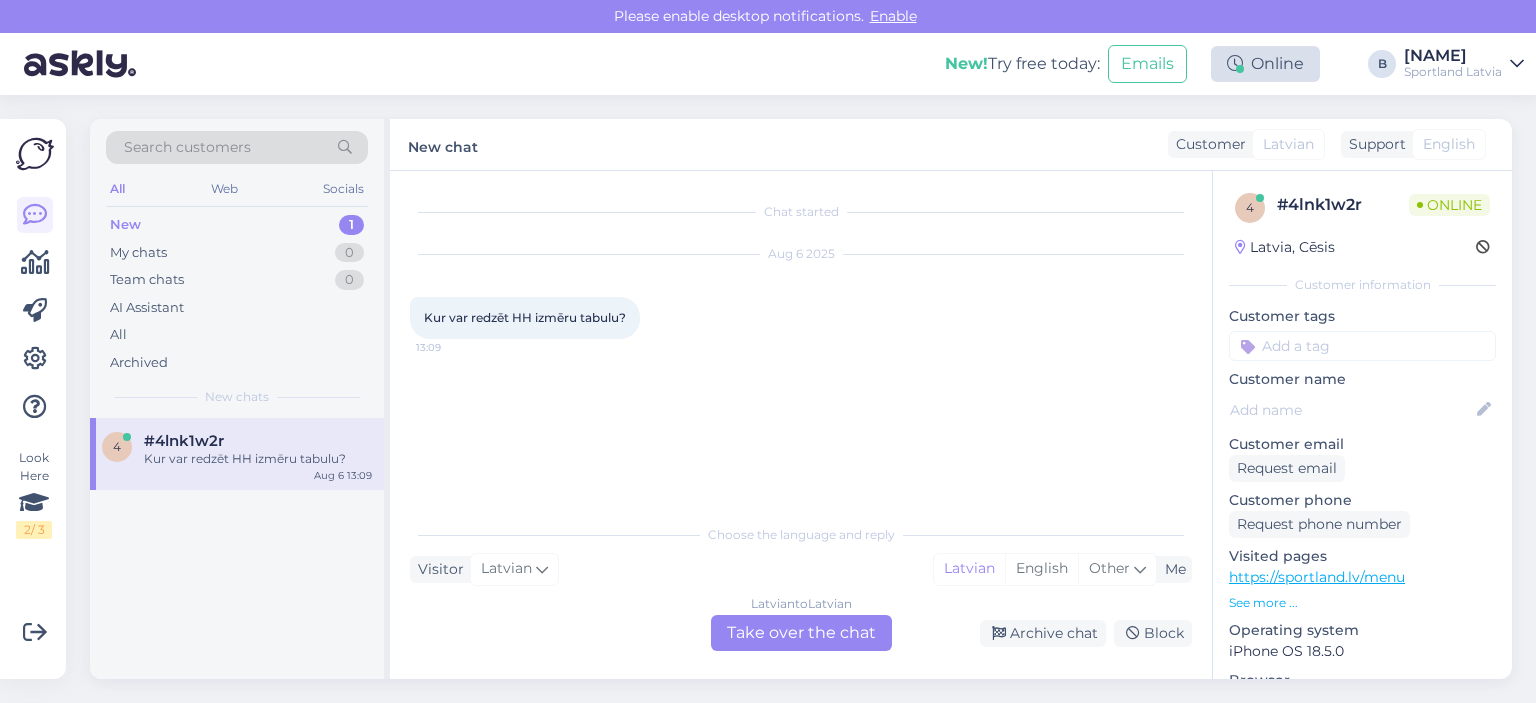 click on "Online" at bounding box center [1265, 64] 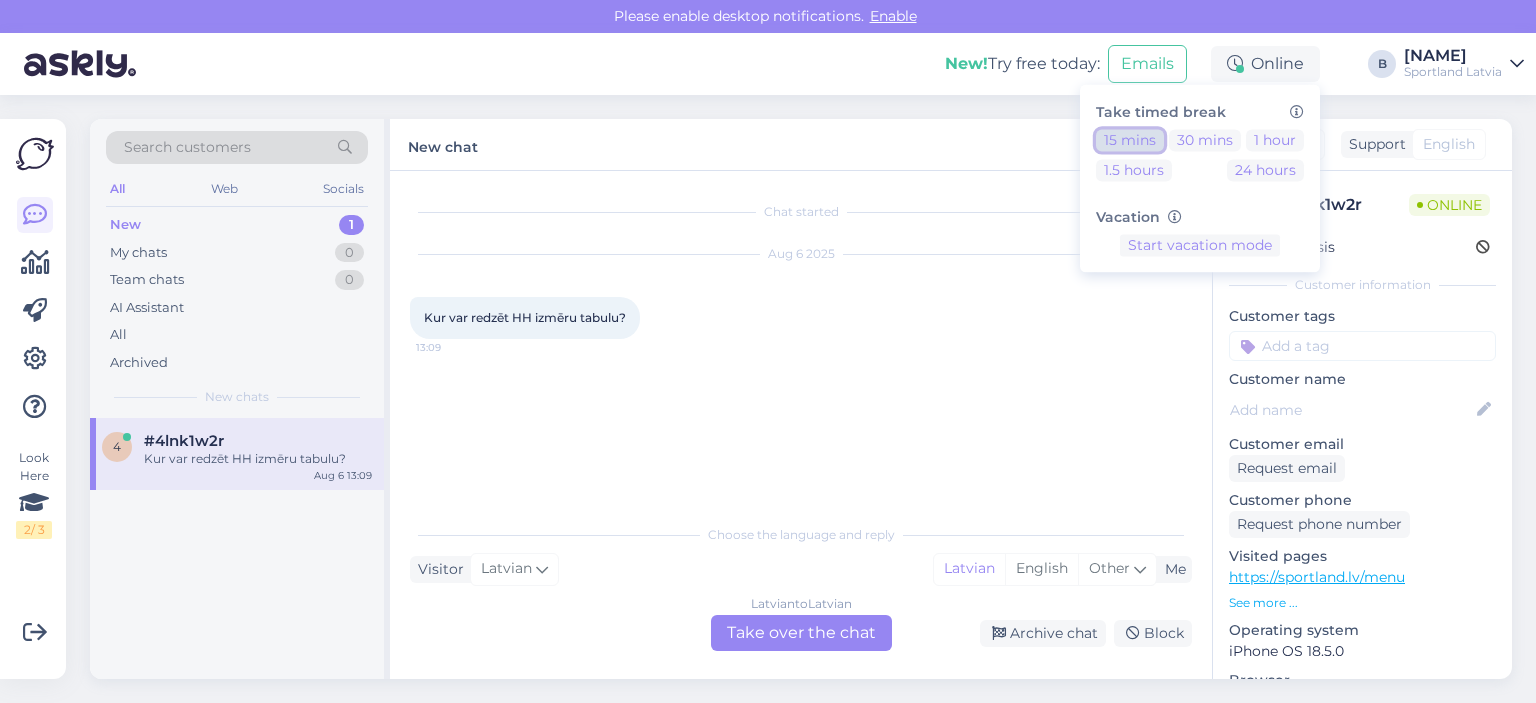 click on "15 mins" at bounding box center (1130, 140) 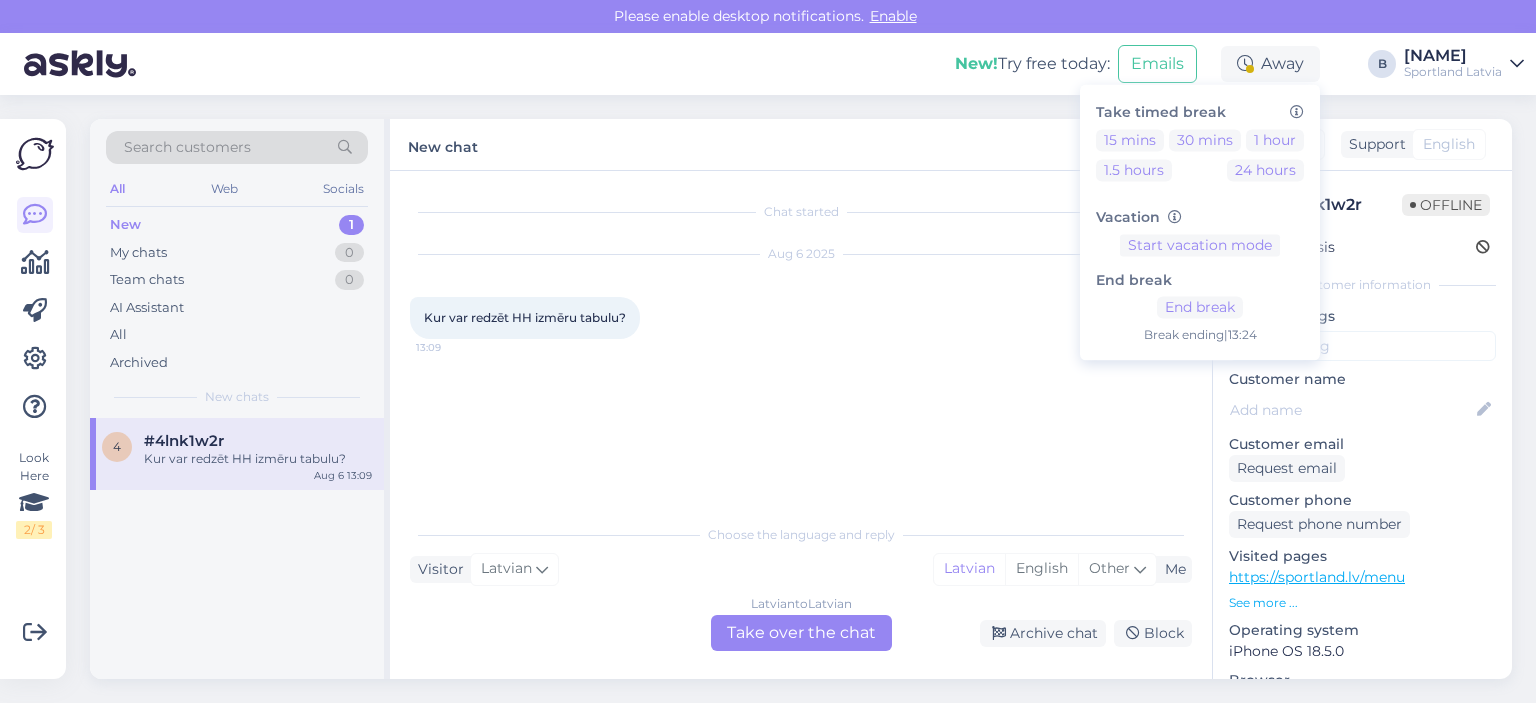 click on "Latvian  to  Latvian Take over the chat" at bounding box center [801, 633] 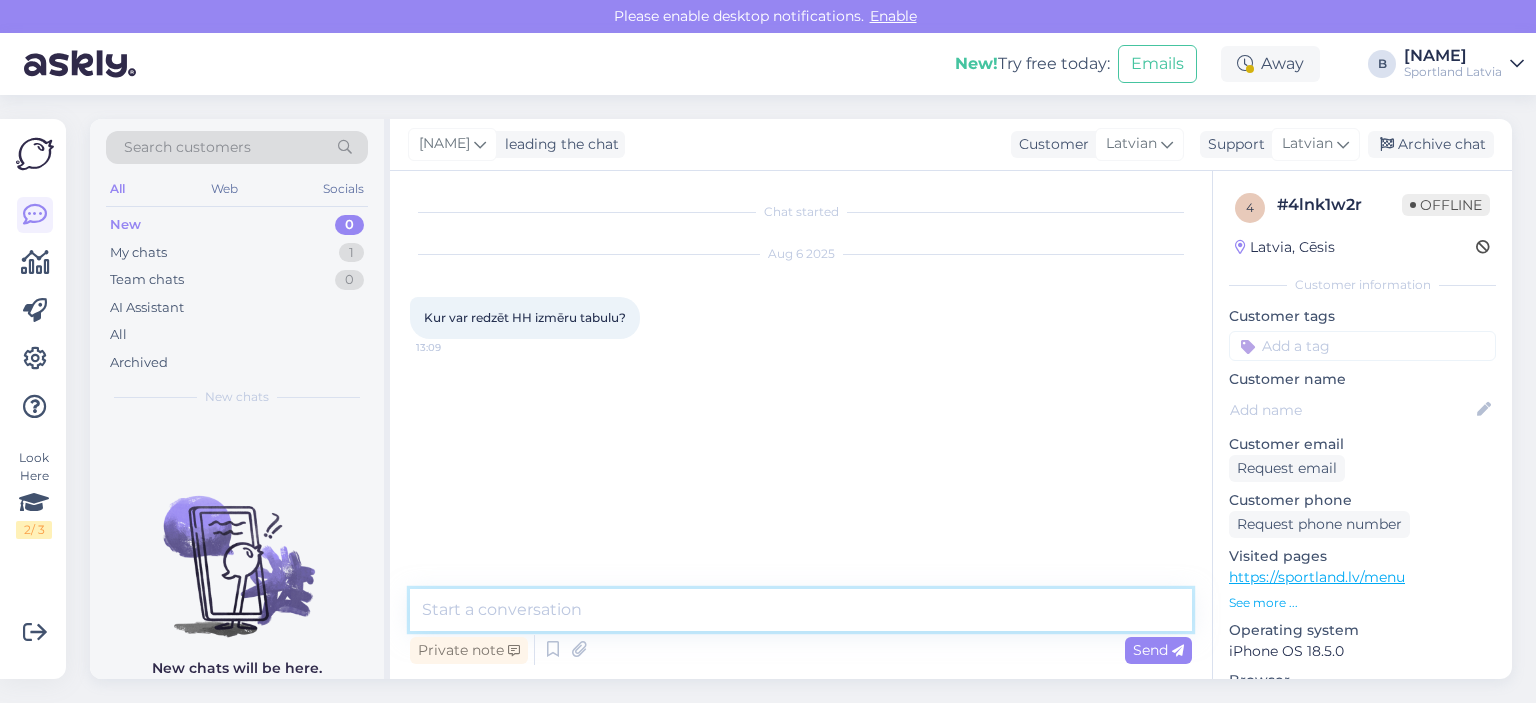 click at bounding box center [801, 610] 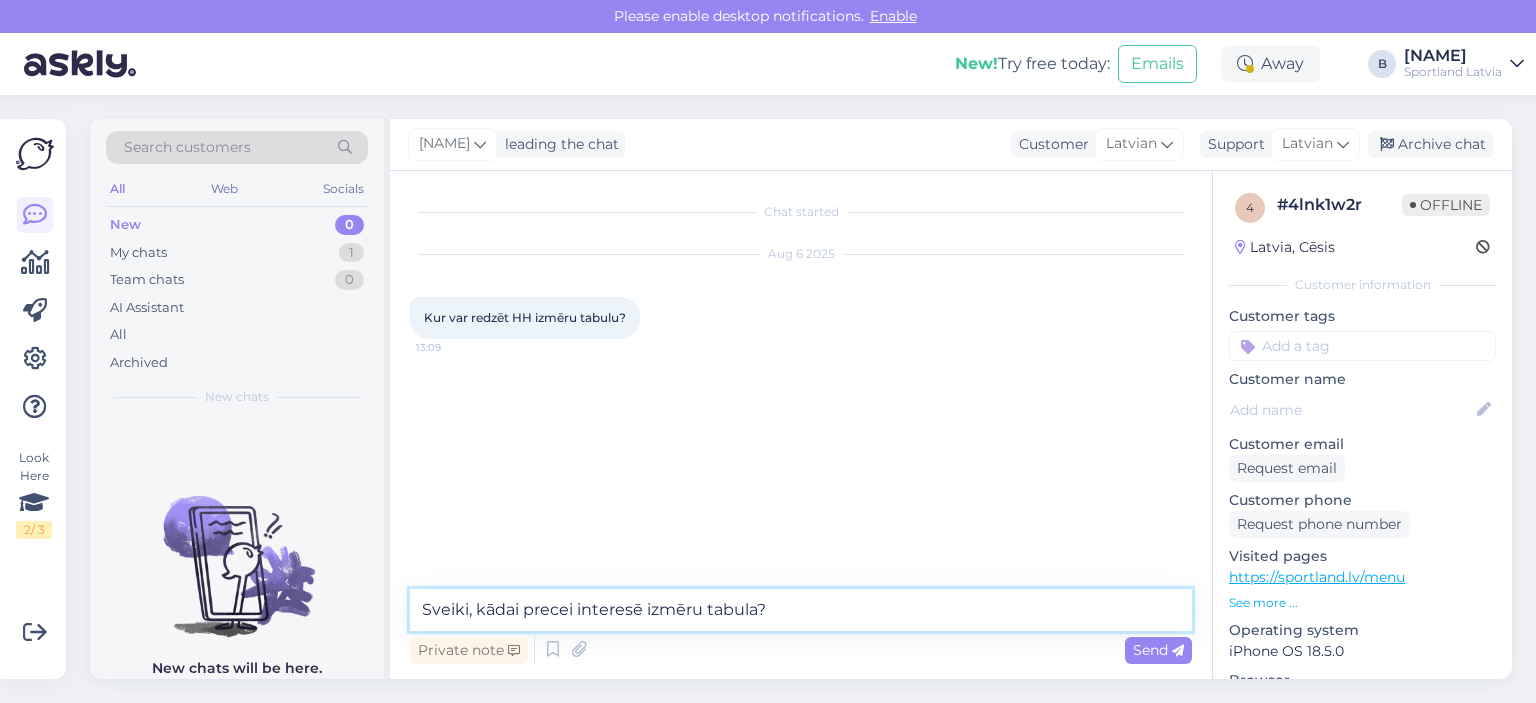 type on "Sveiki, kādai precei interesē izmēru tabula?" 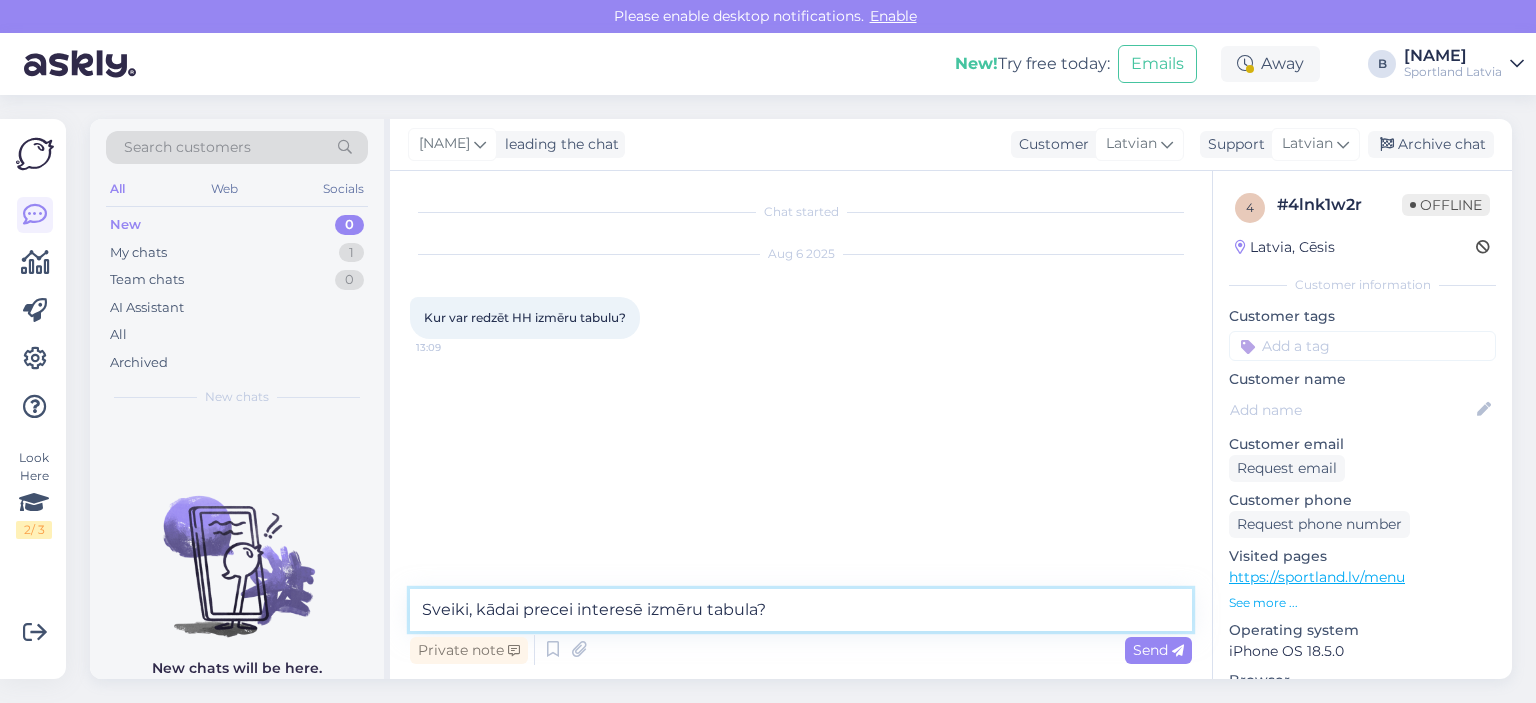 type 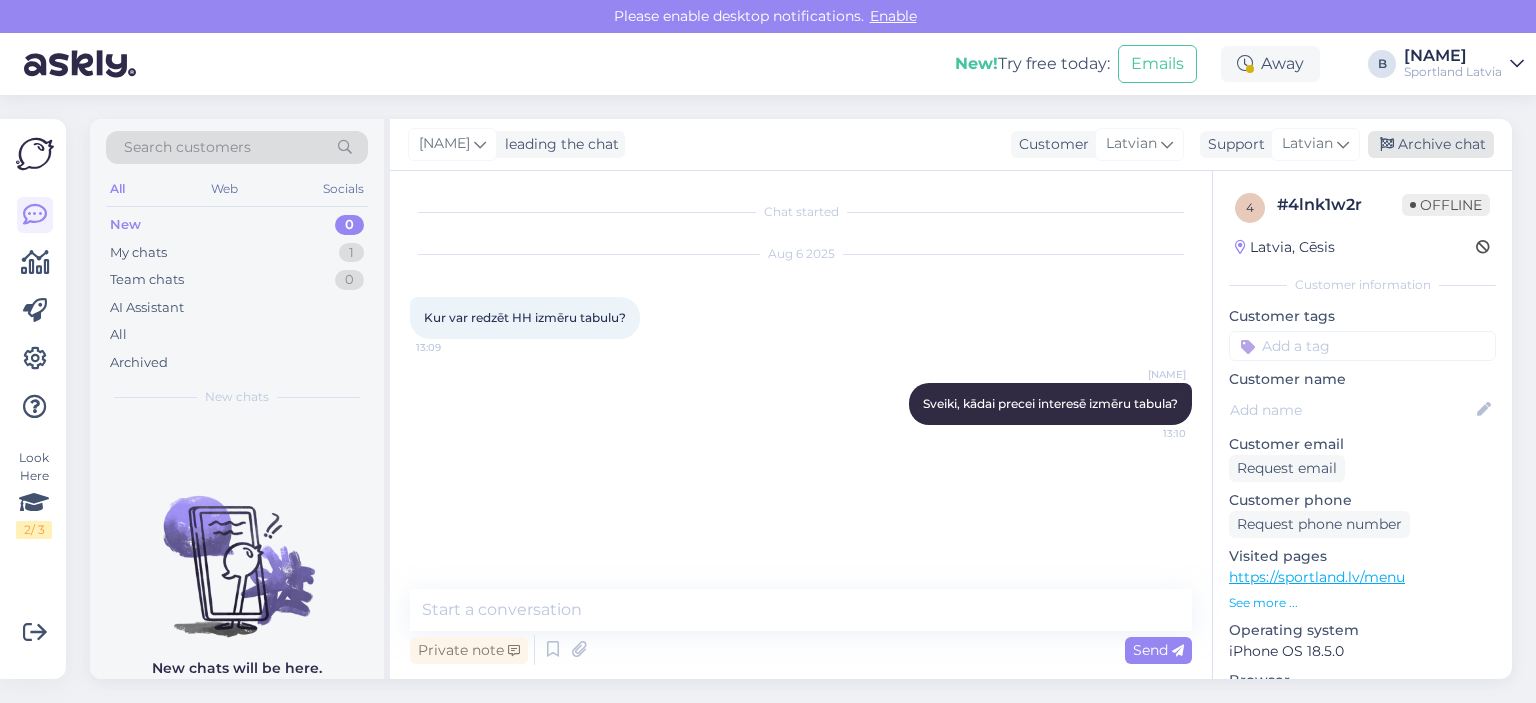 click on "Archive chat" at bounding box center (1431, 144) 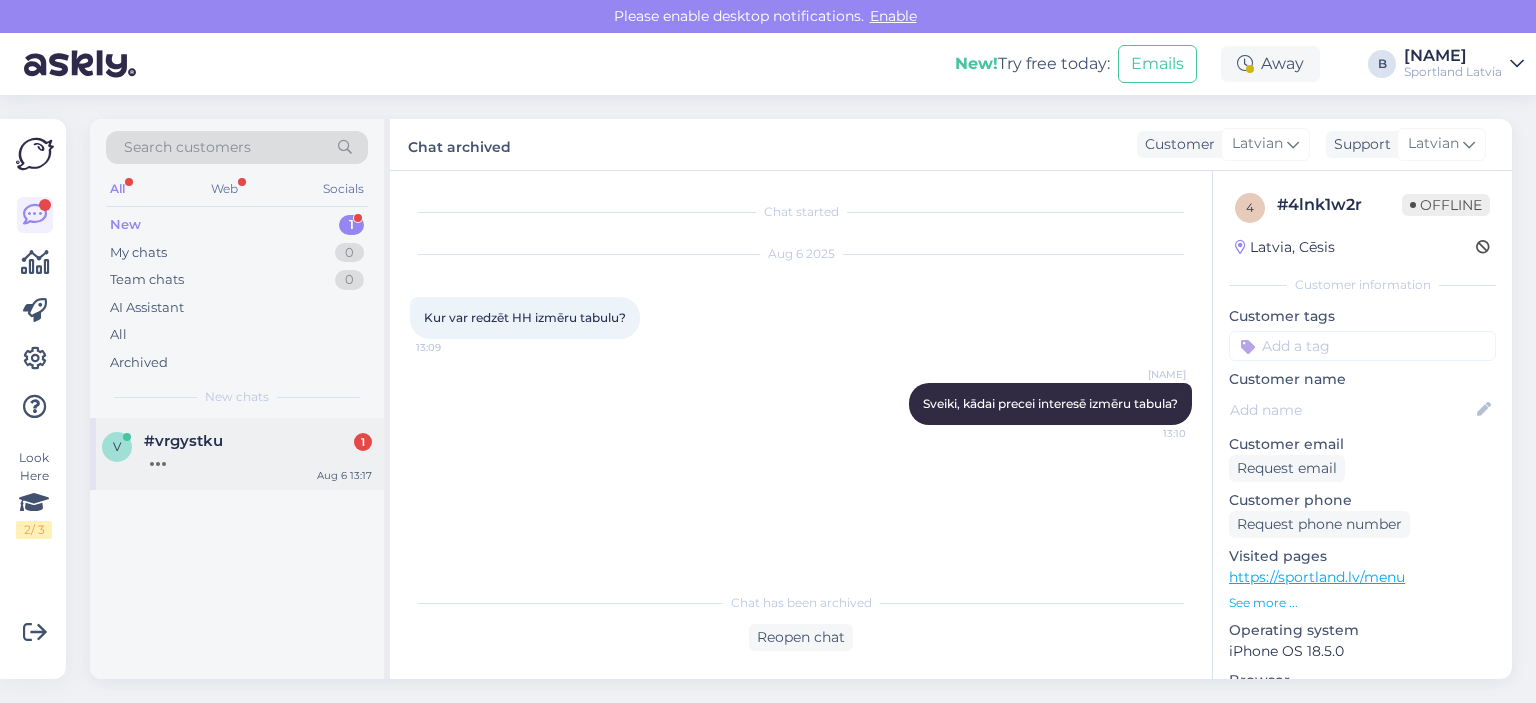 click on "#vrgystku 1" at bounding box center (258, 441) 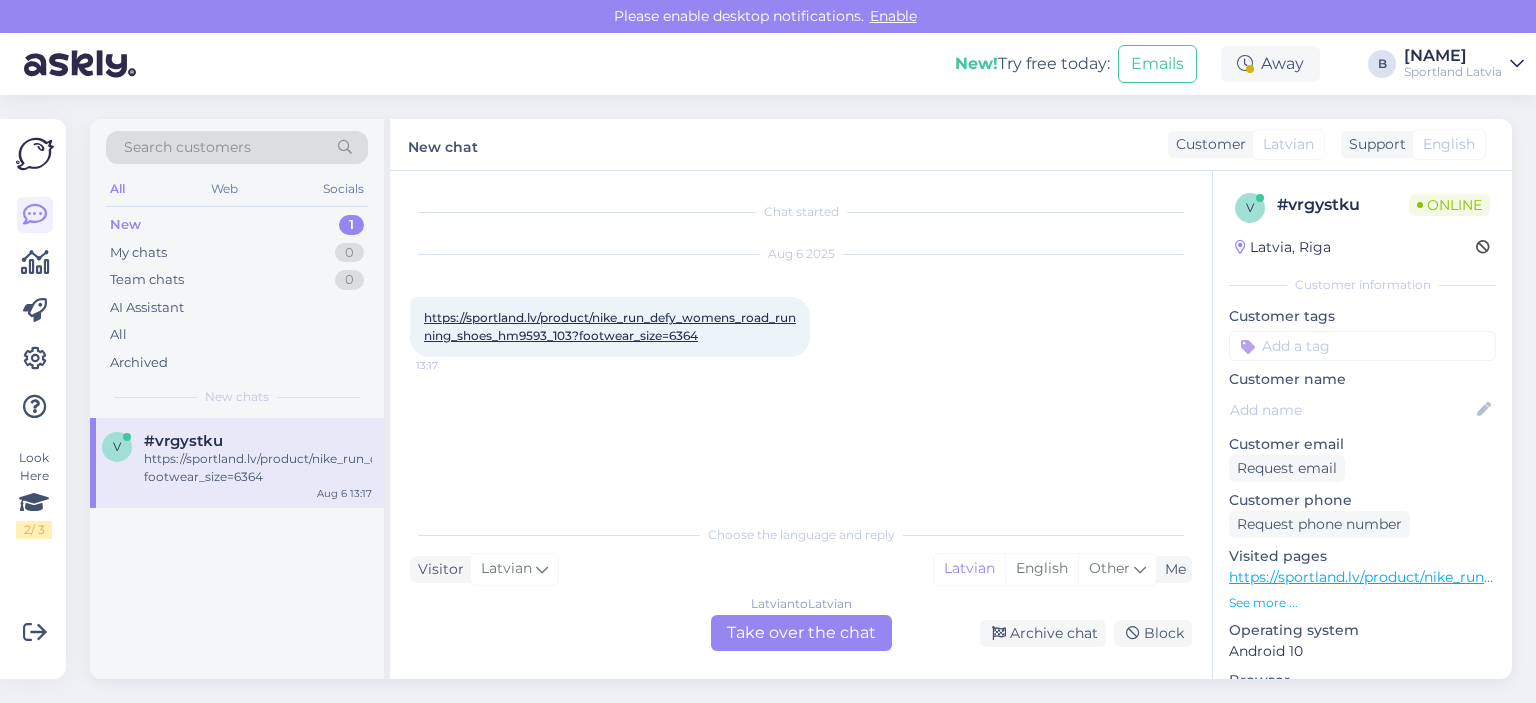 click on "https://sportland.lv/product/nike_run_defy_womens_road_running_shoes_hm9593_103?footwear_size=6364" at bounding box center (610, 326) 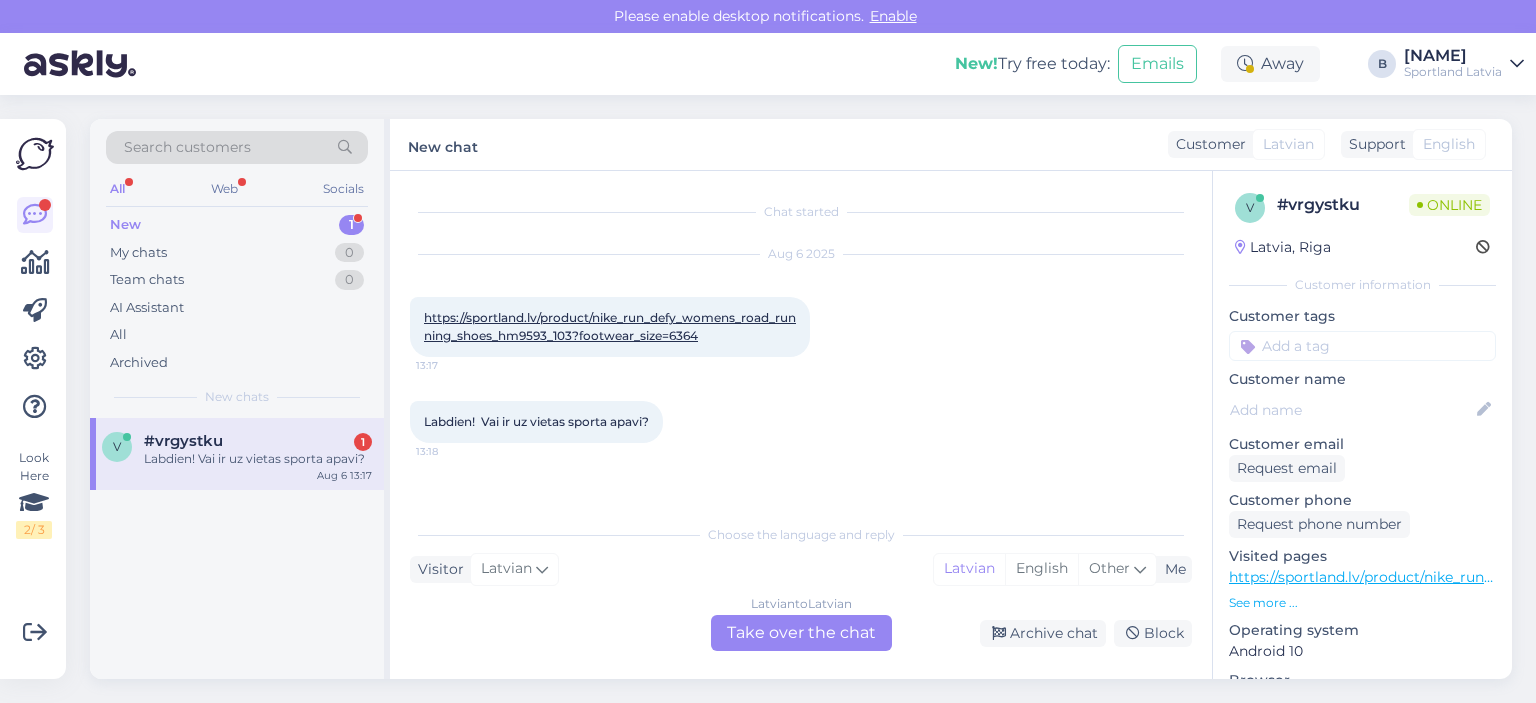 click on "Latvian  to  Latvian Take over the chat" at bounding box center (801, 633) 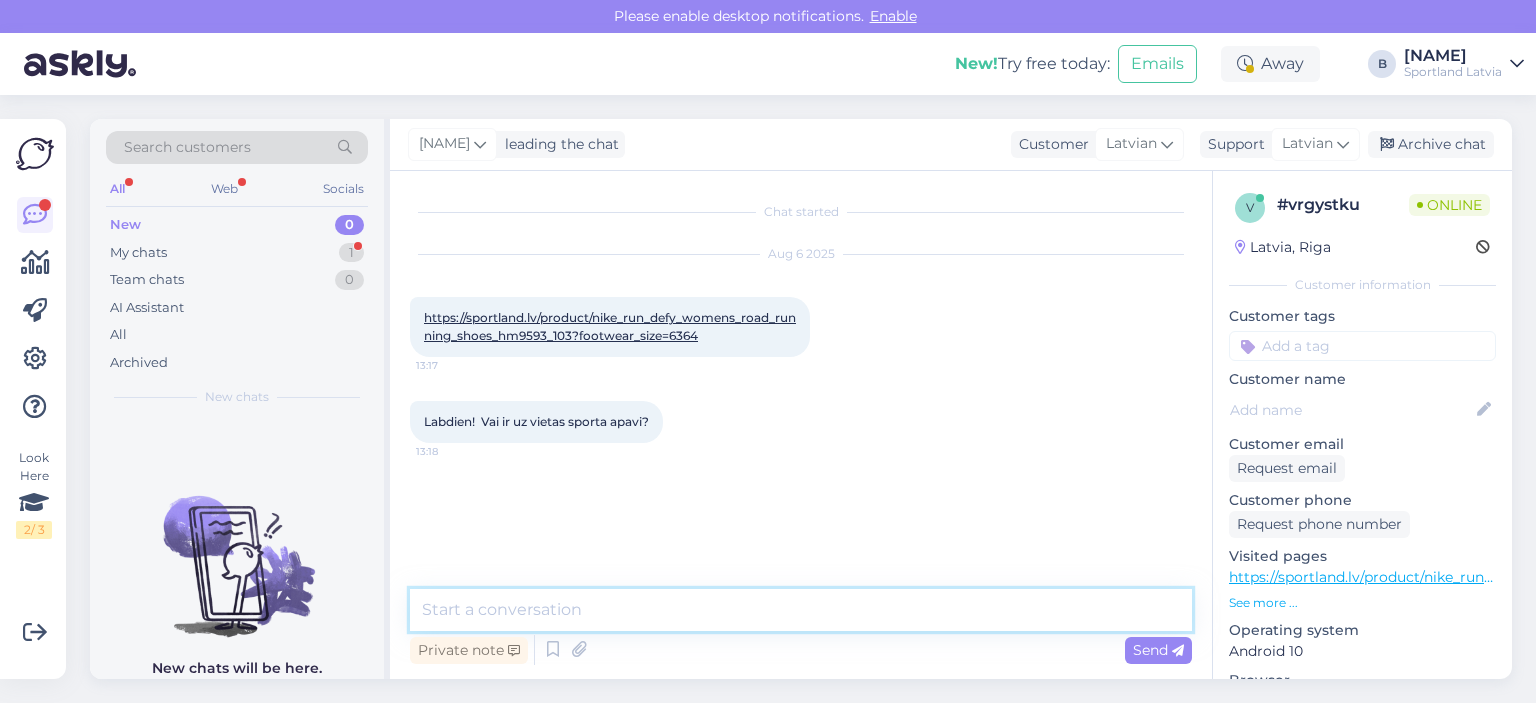 click at bounding box center (801, 610) 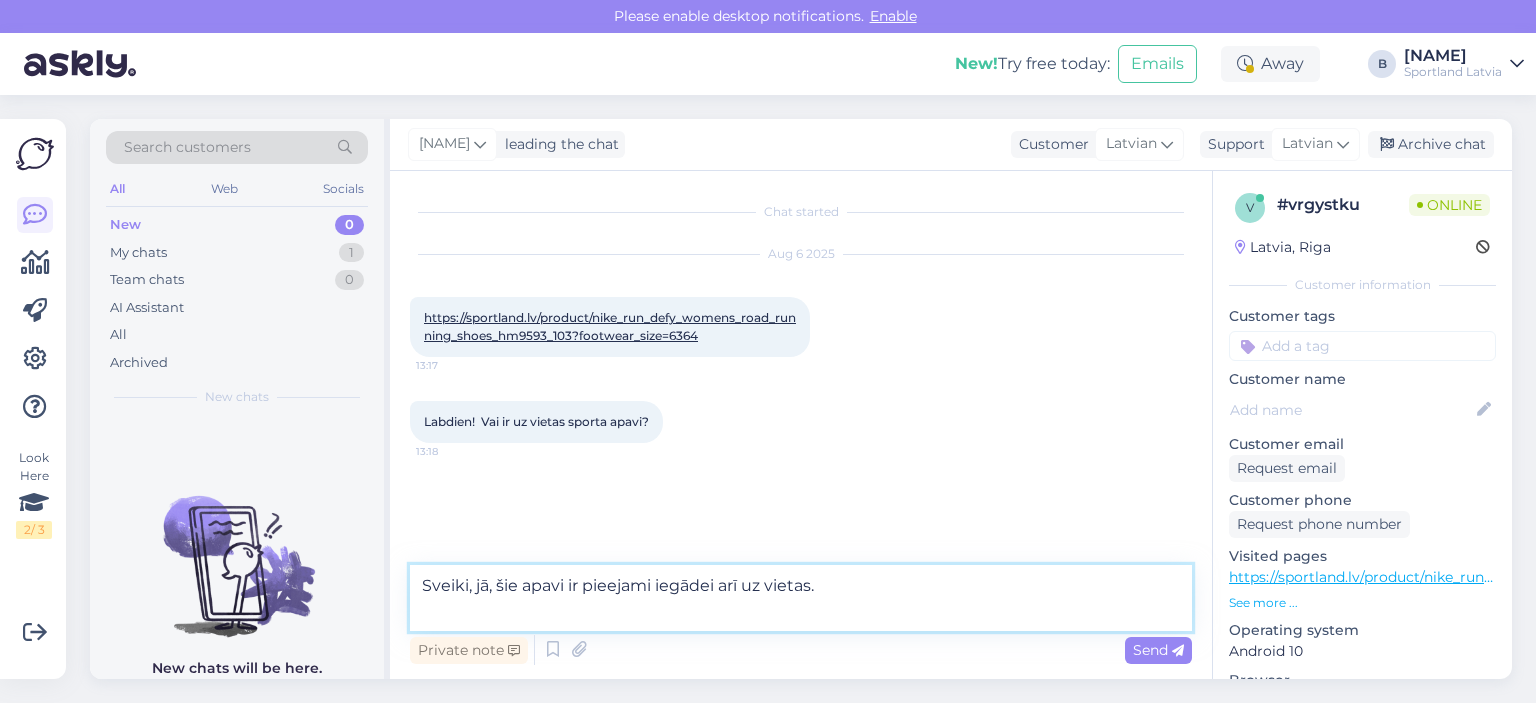 type on "Sveiki, jā, šie apavi ir pieejami iegādei arī uz vietas." 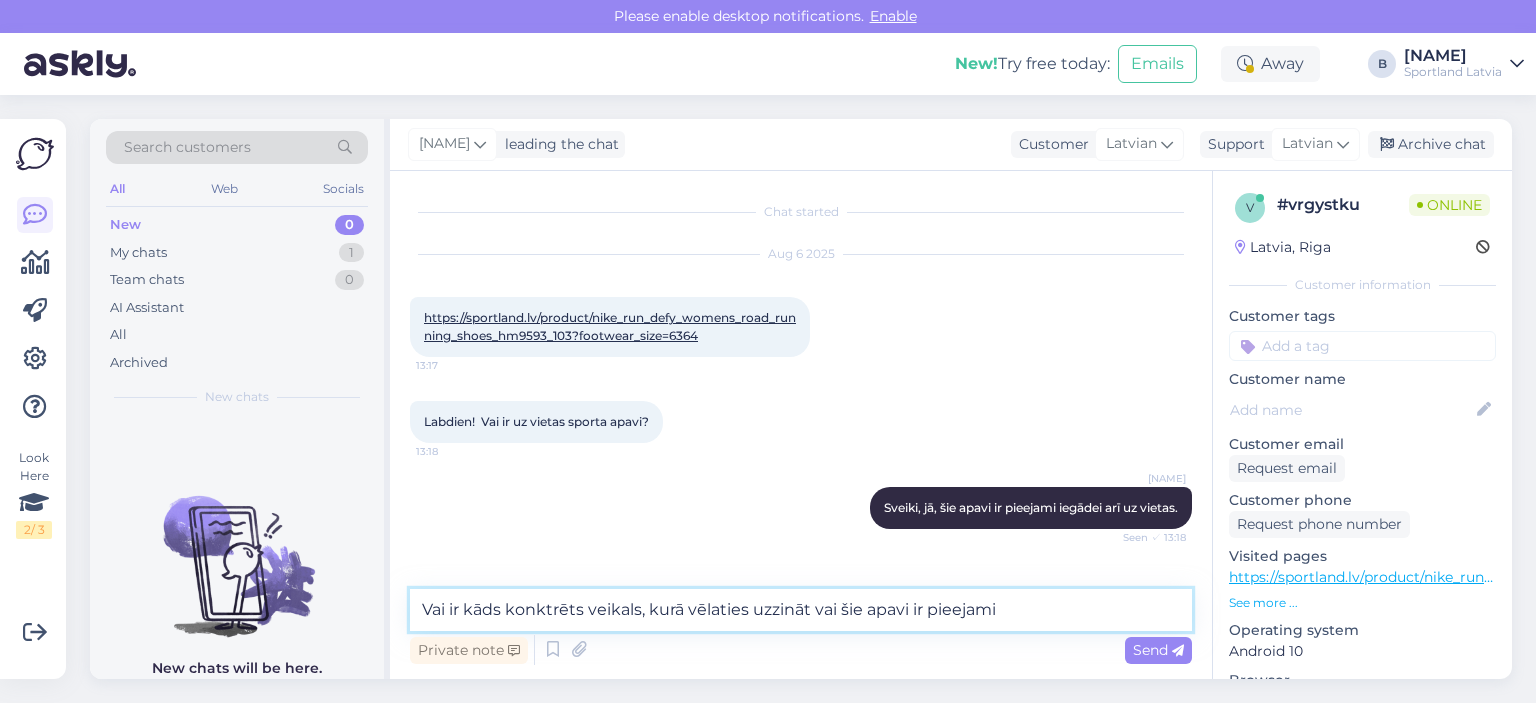 type on "Vai ir kāds konktrēts veikals, kurā vēlaties uzzināt vai šie apavi ir pieejami?" 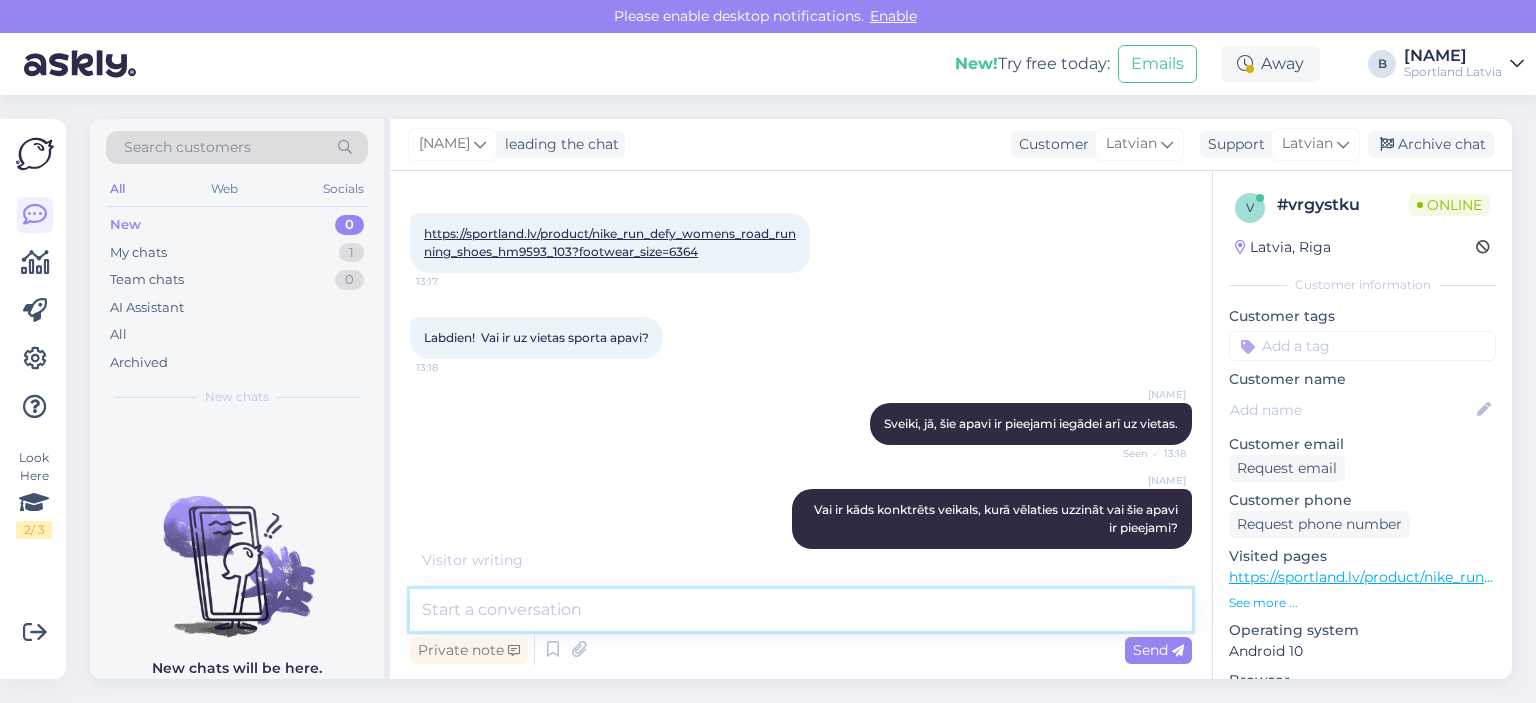 scroll, scrollTop: 104, scrollLeft: 0, axis: vertical 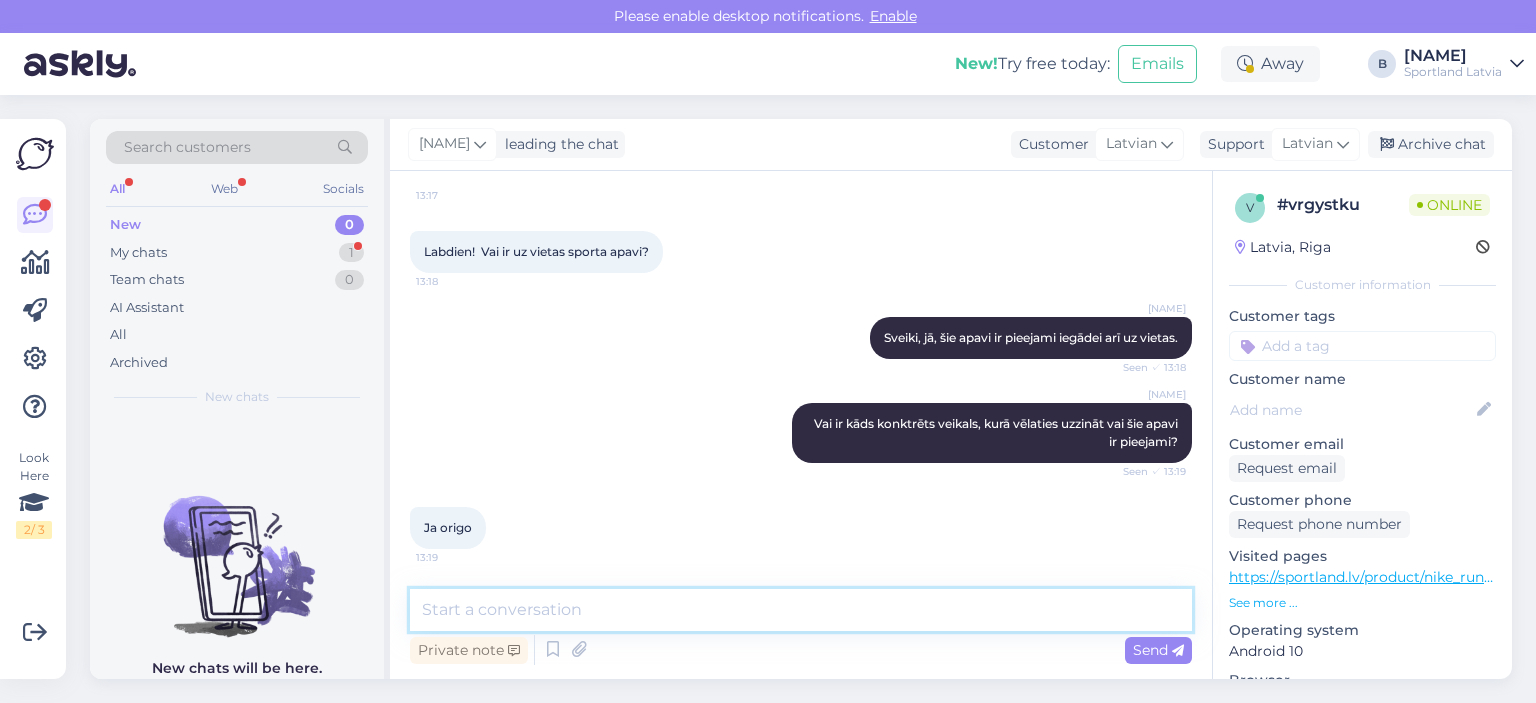 click at bounding box center (801, 610) 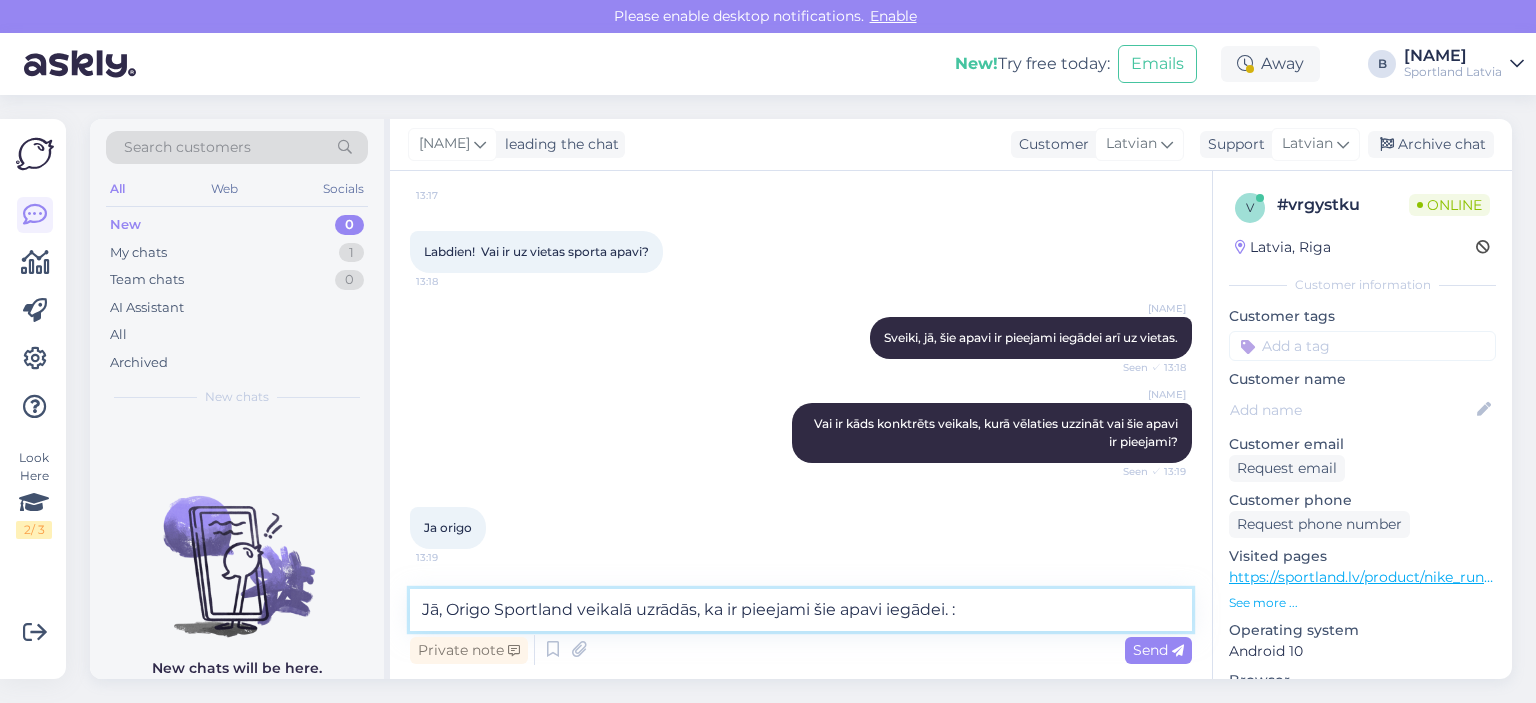 type on "Jā, Origo Sportland veikalā uzrādās, ka ir pieejami šie apavi iegādei. :)" 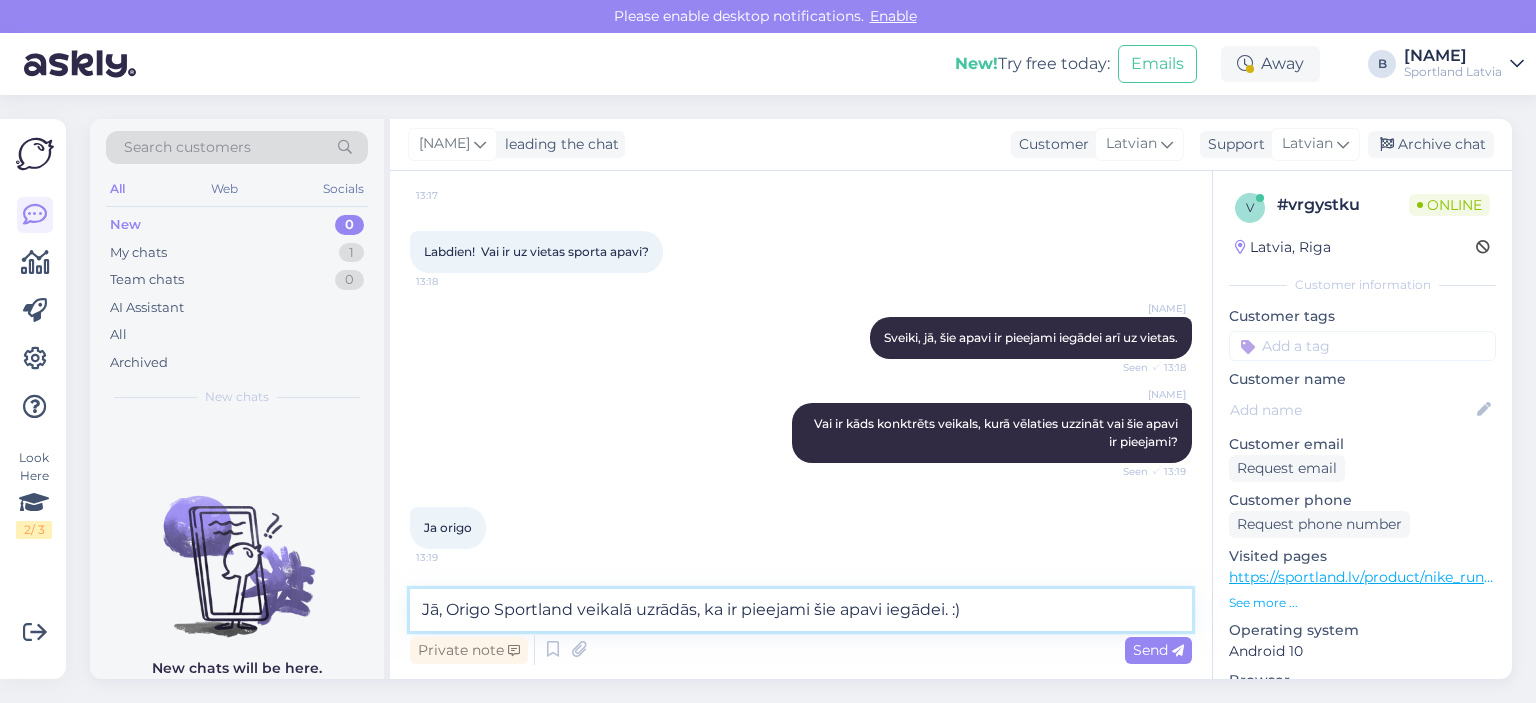 type 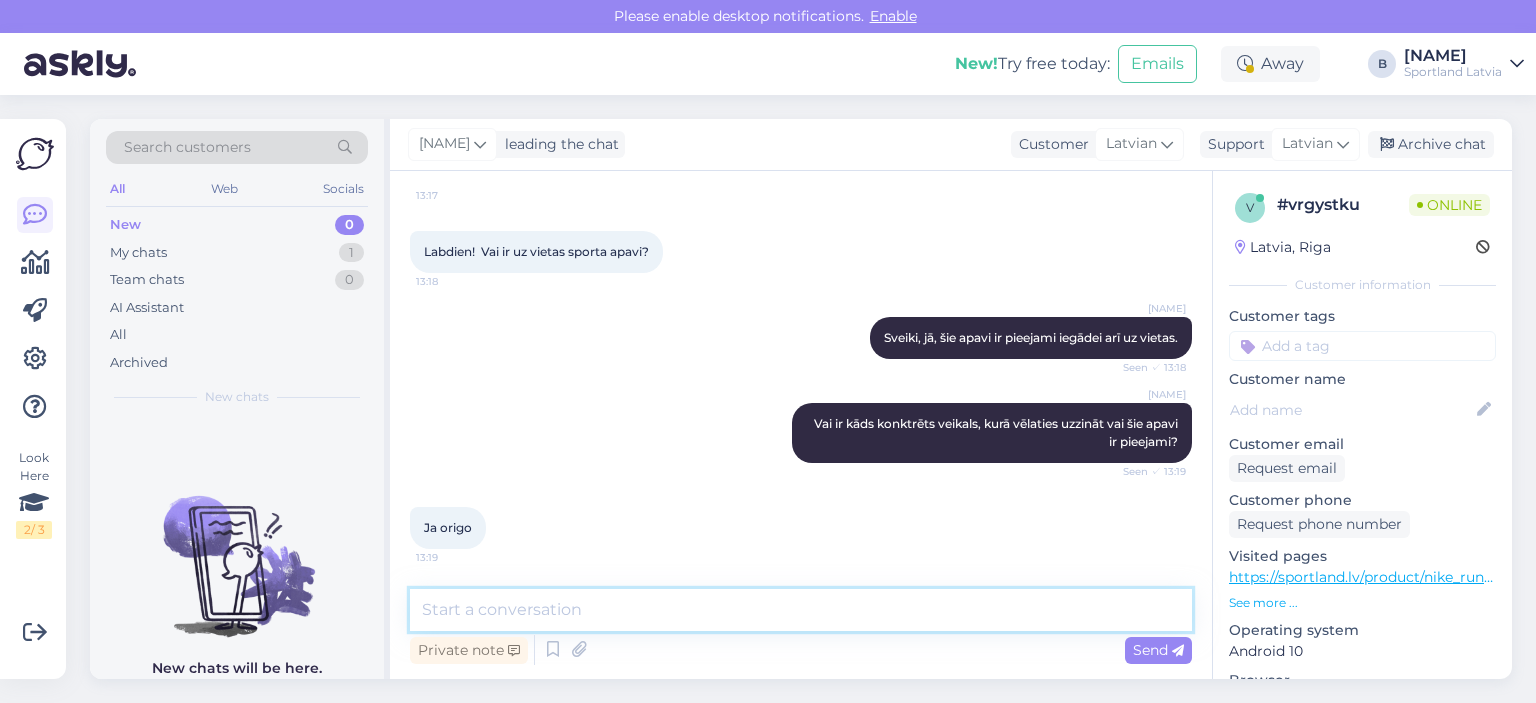 scroll, scrollTop: 274, scrollLeft: 0, axis: vertical 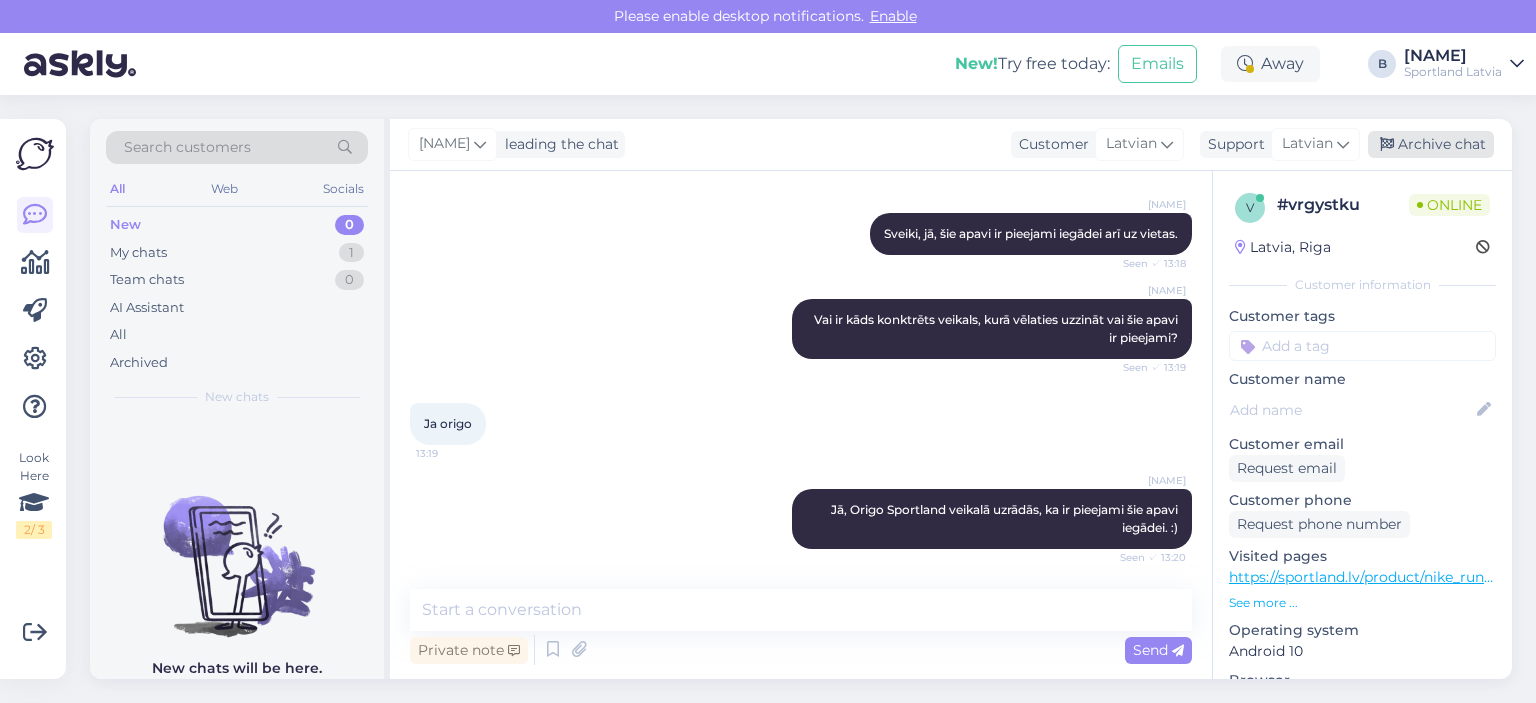 click on "Archive chat" at bounding box center (1431, 144) 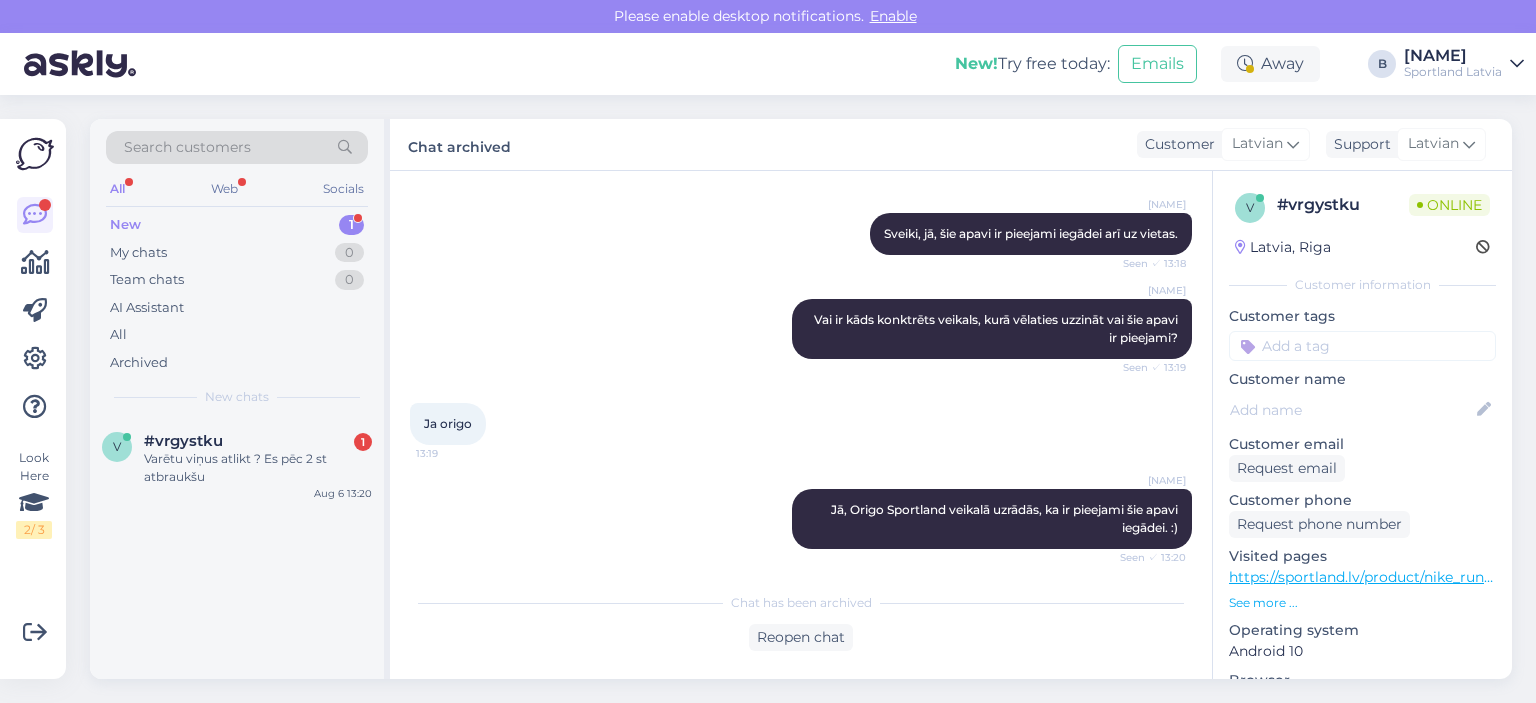 scroll, scrollTop: 366, scrollLeft: 0, axis: vertical 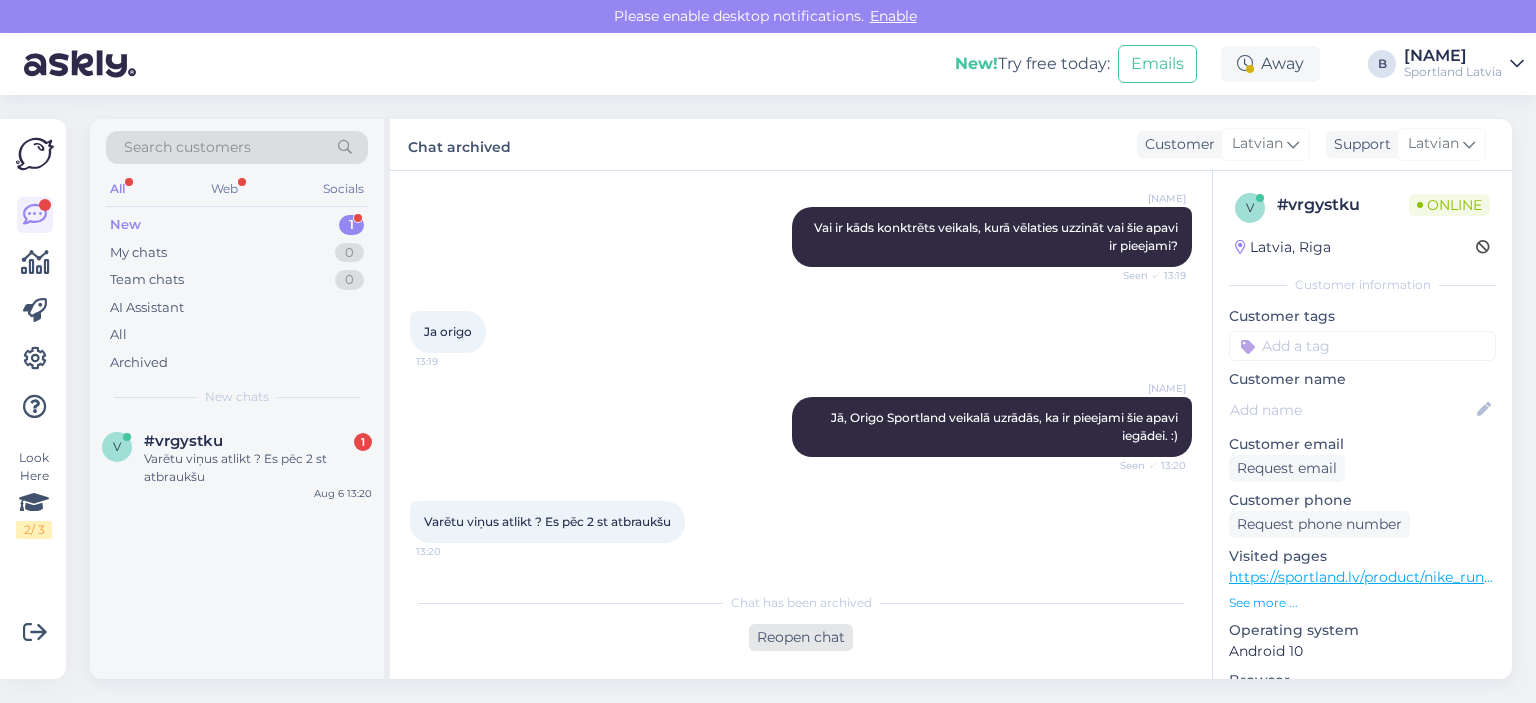 click on "Reopen chat" at bounding box center (801, 637) 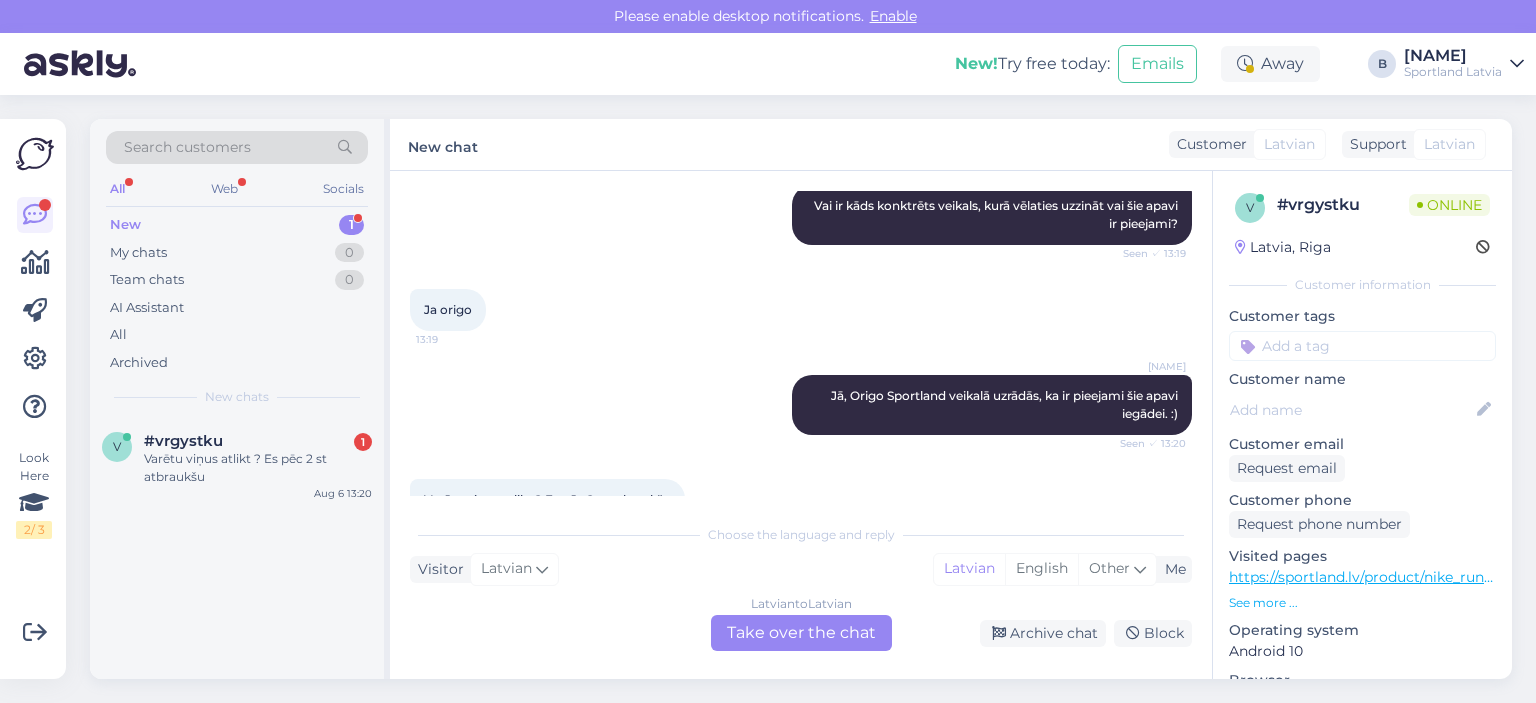 scroll, scrollTop: 434, scrollLeft: 0, axis: vertical 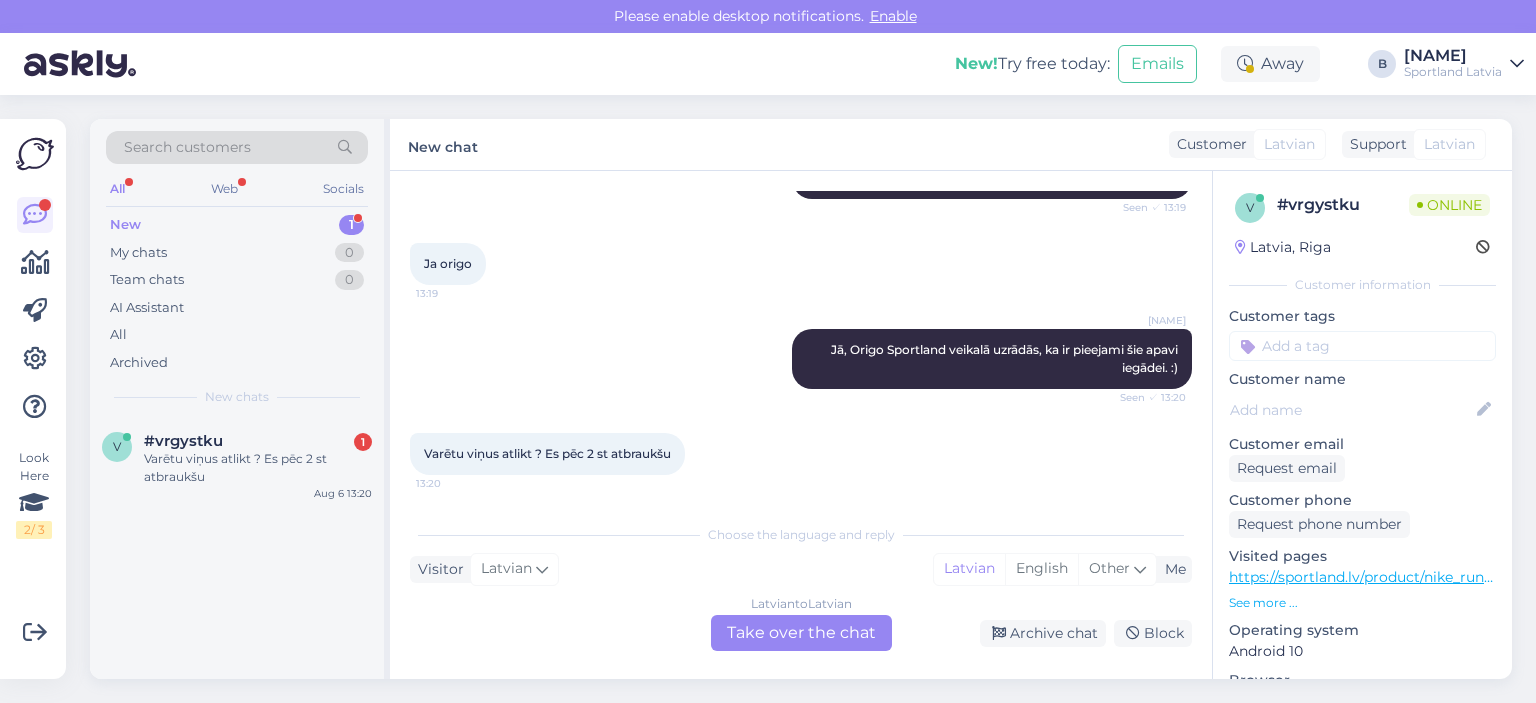 click on "Latvian  to  Latvian Take over the chat" at bounding box center [801, 633] 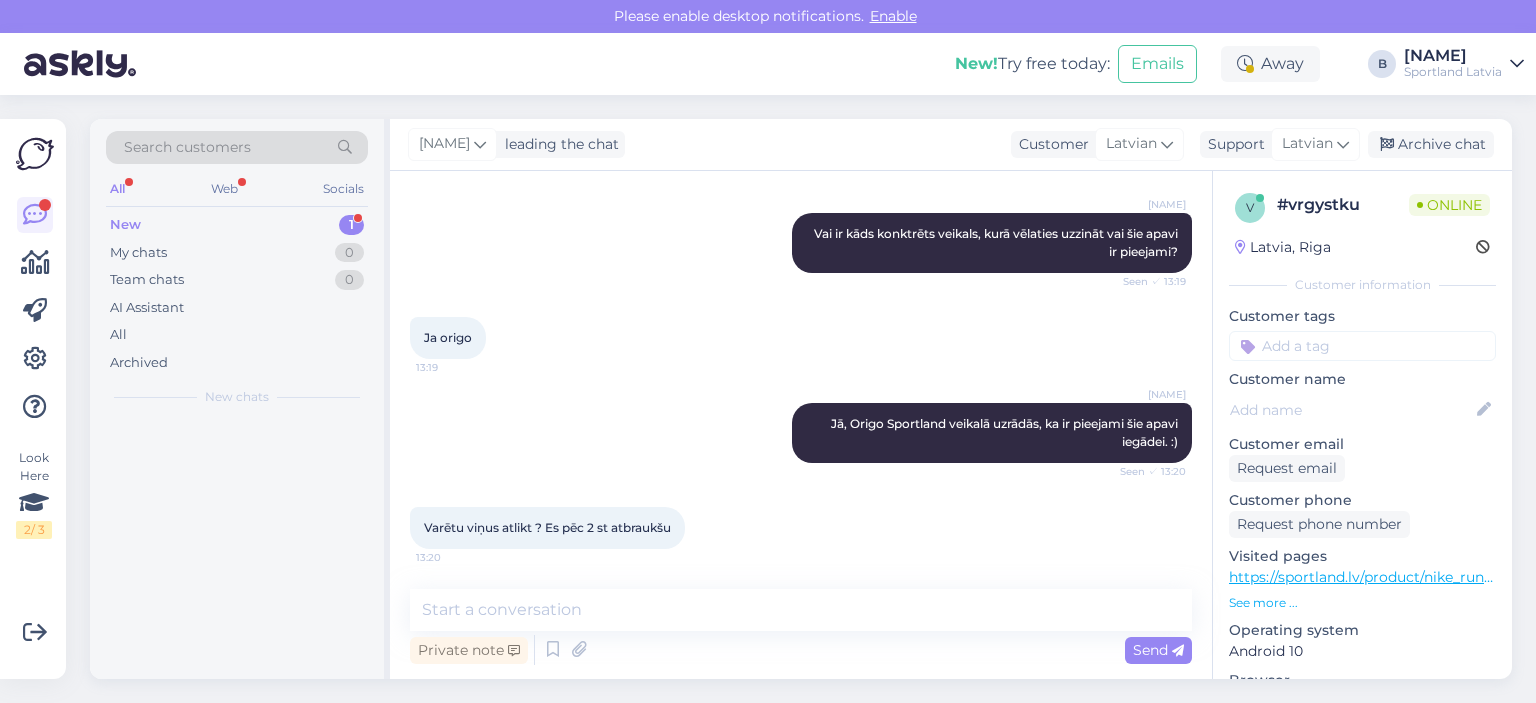 scroll, scrollTop: 360, scrollLeft: 0, axis: vertical 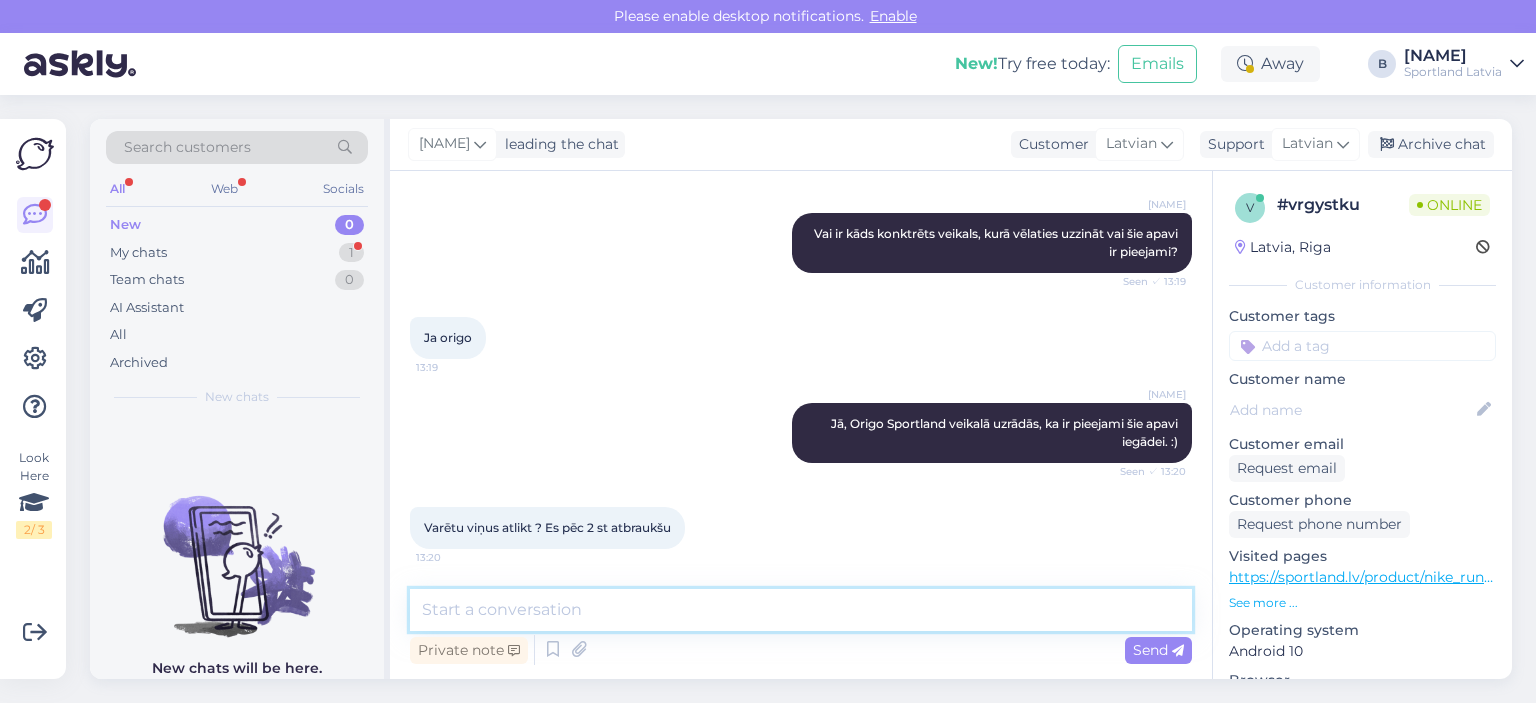 click at bounding box center [801, 610] 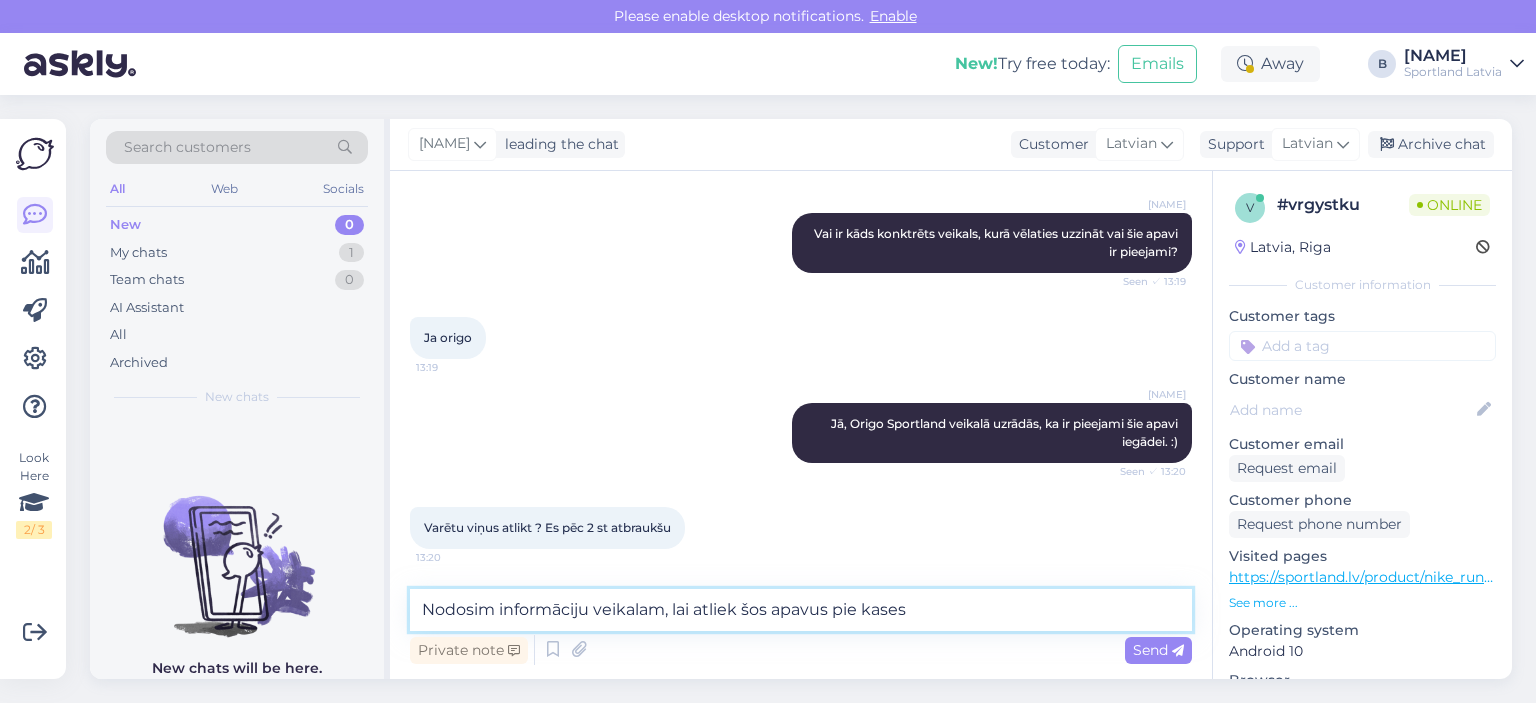 type on "Nodosim informāciju veikalam, lai atliek šos apavus pie kases." 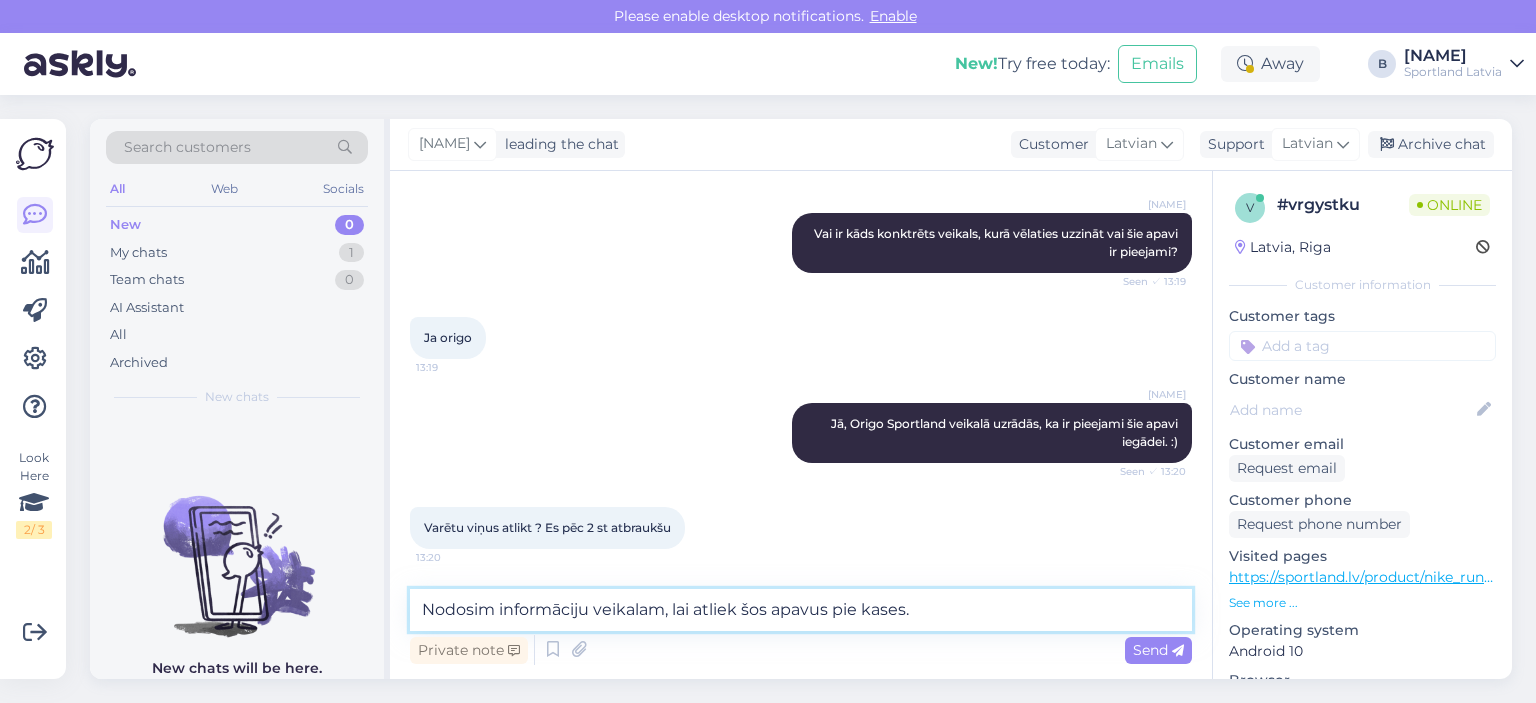 type 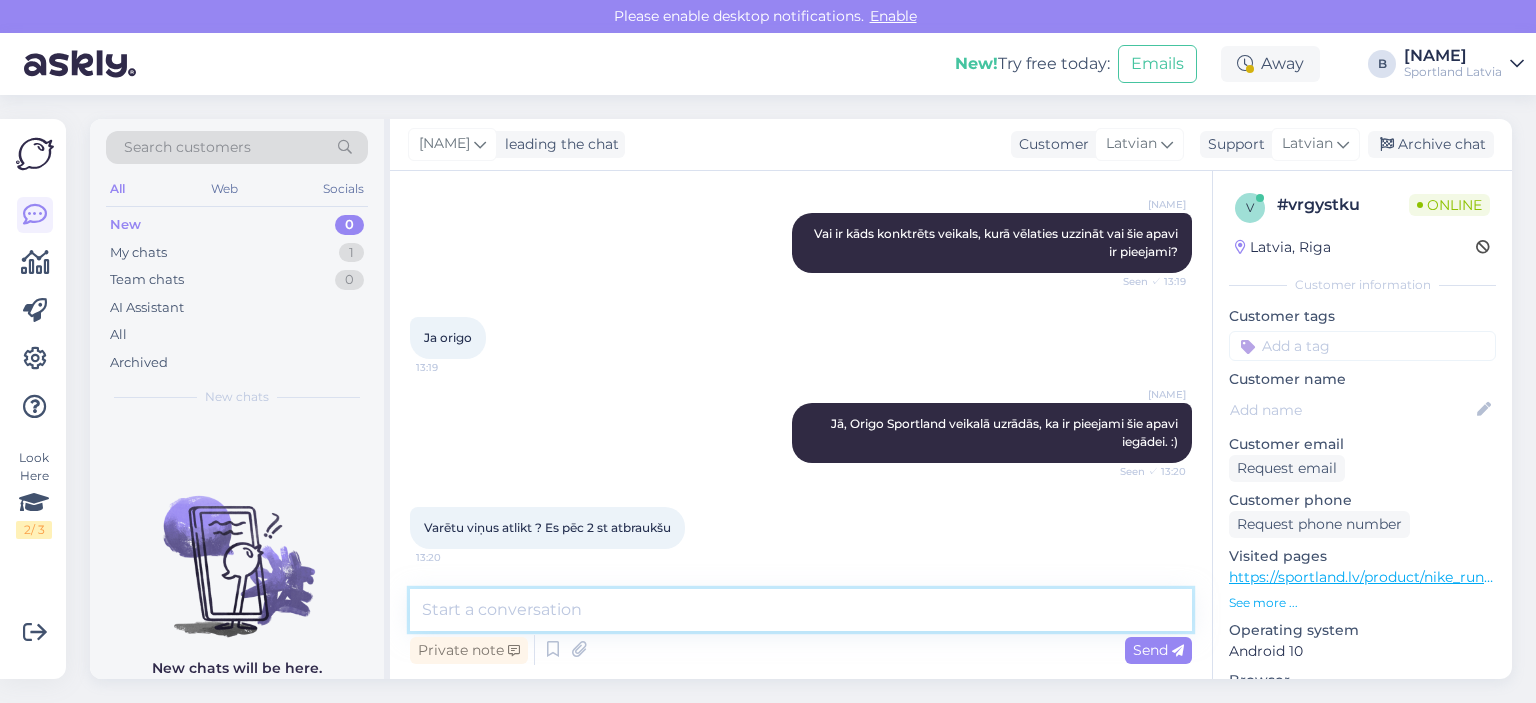 scroll, scrollTop: 464, scrollLeft: 0, axis: vertical 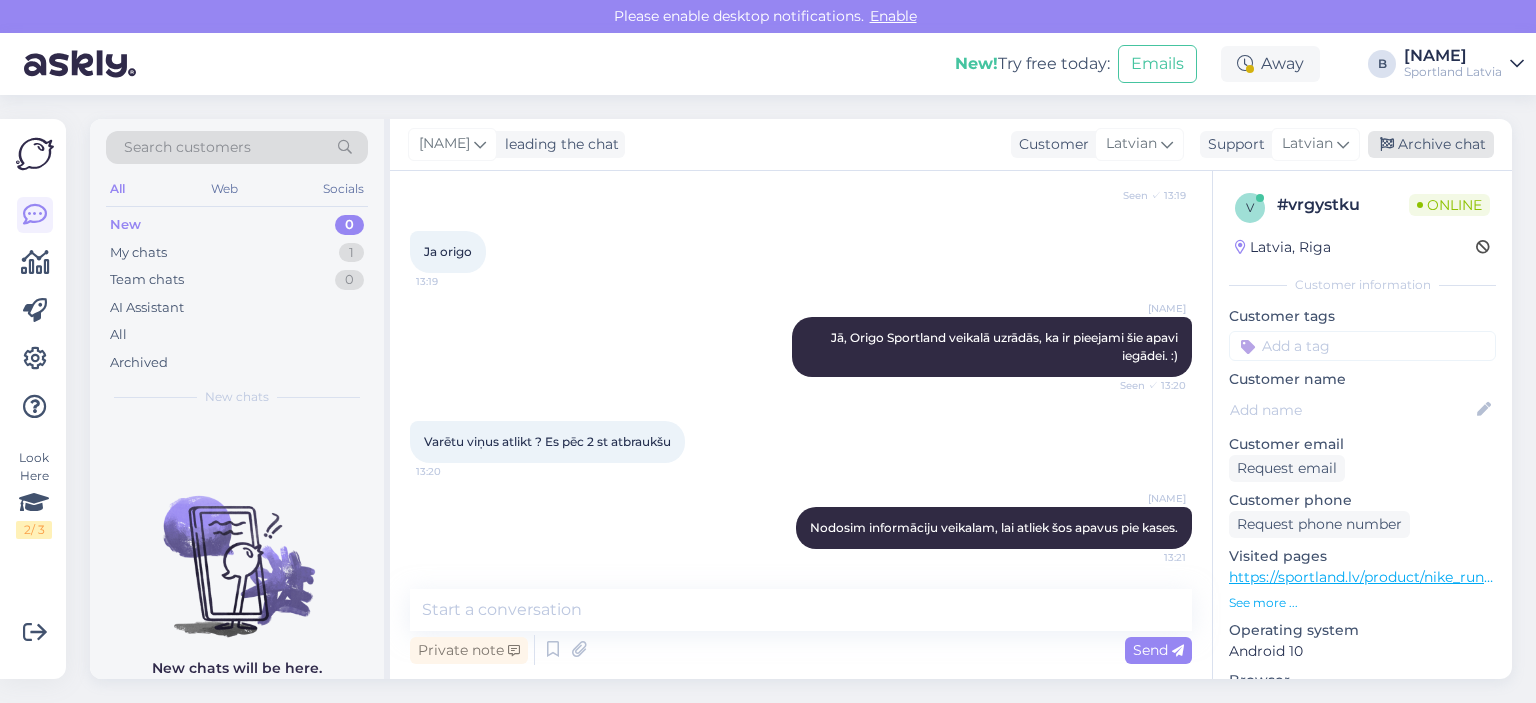 click on "Archive chat" at bounding box center (1431, 144) 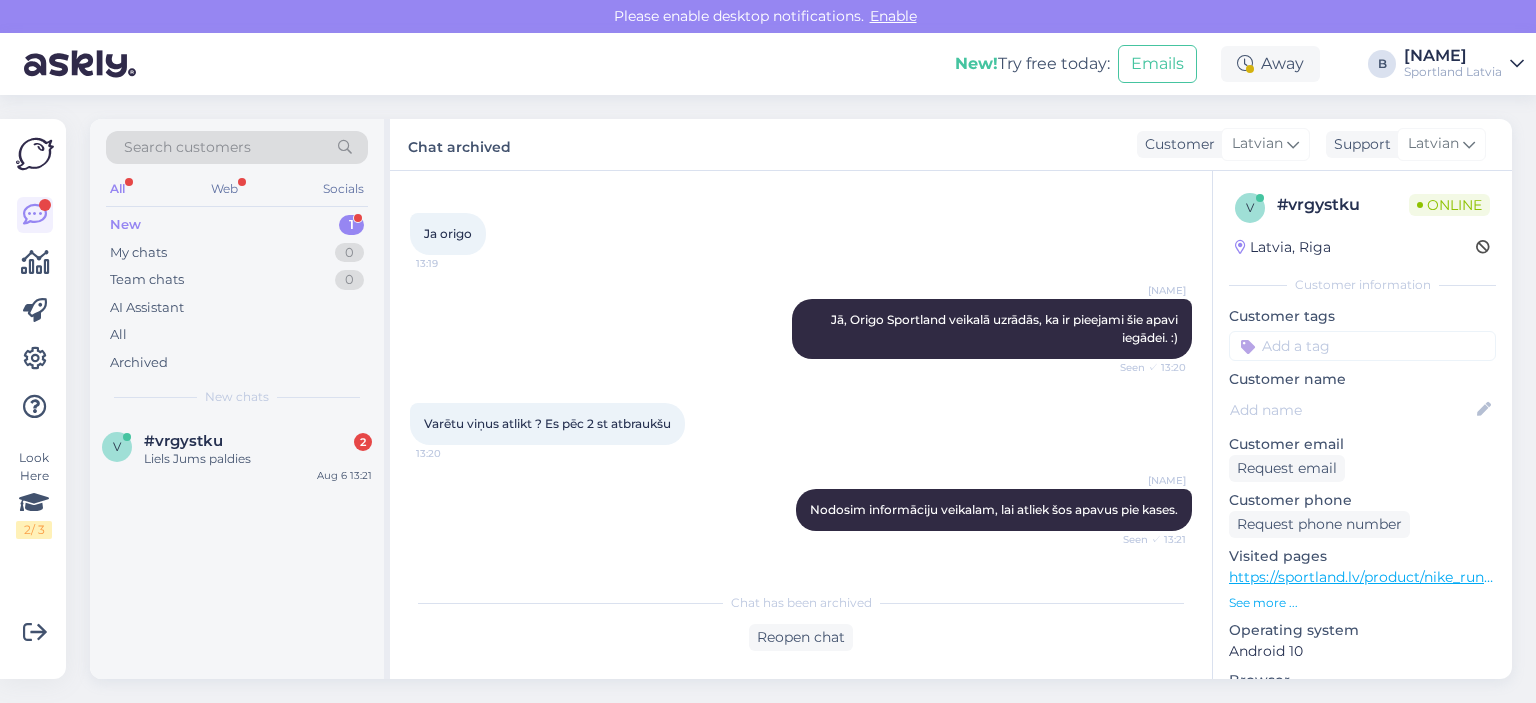 scroll, scrollTop: 642, scrollLeft: 0, axis: vertical 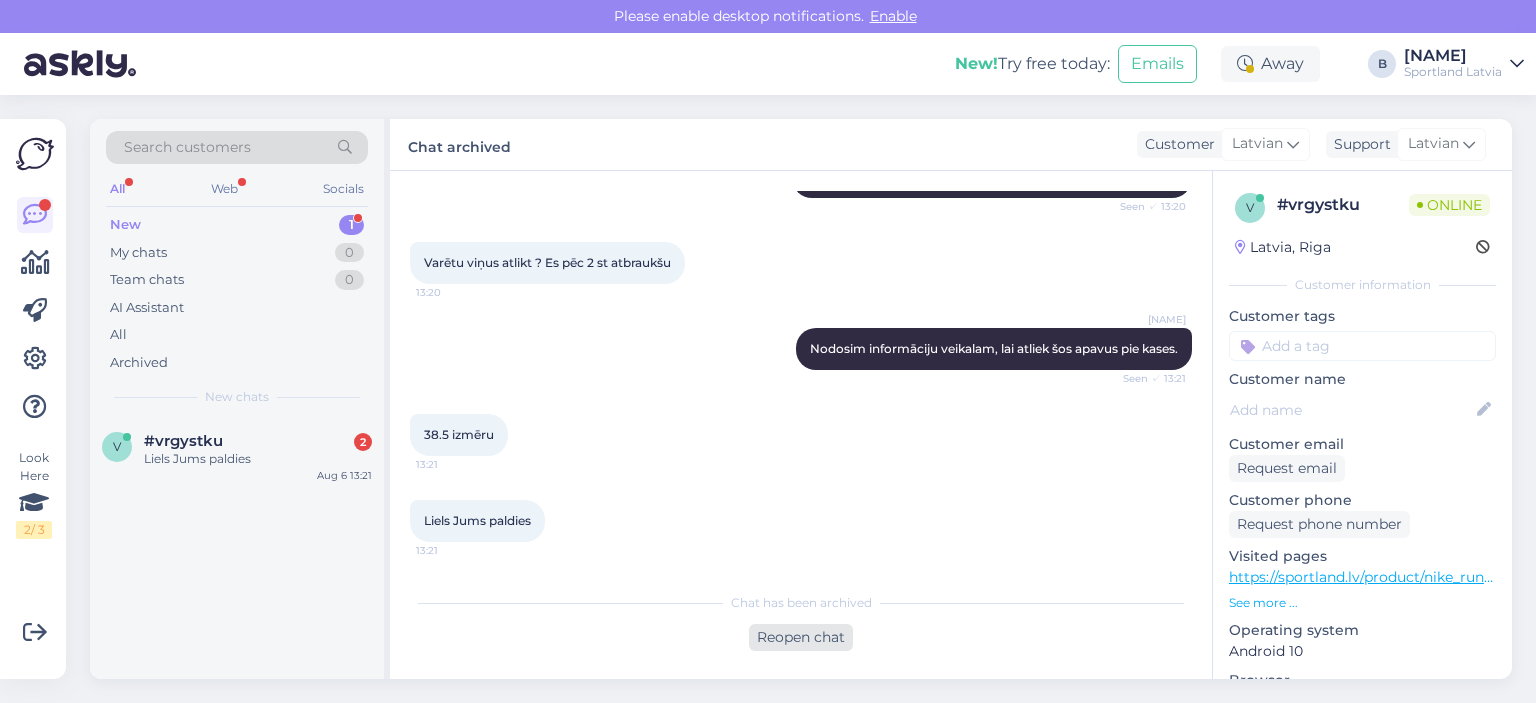 click on "Reopen chat" at bounding box center (801, 637) 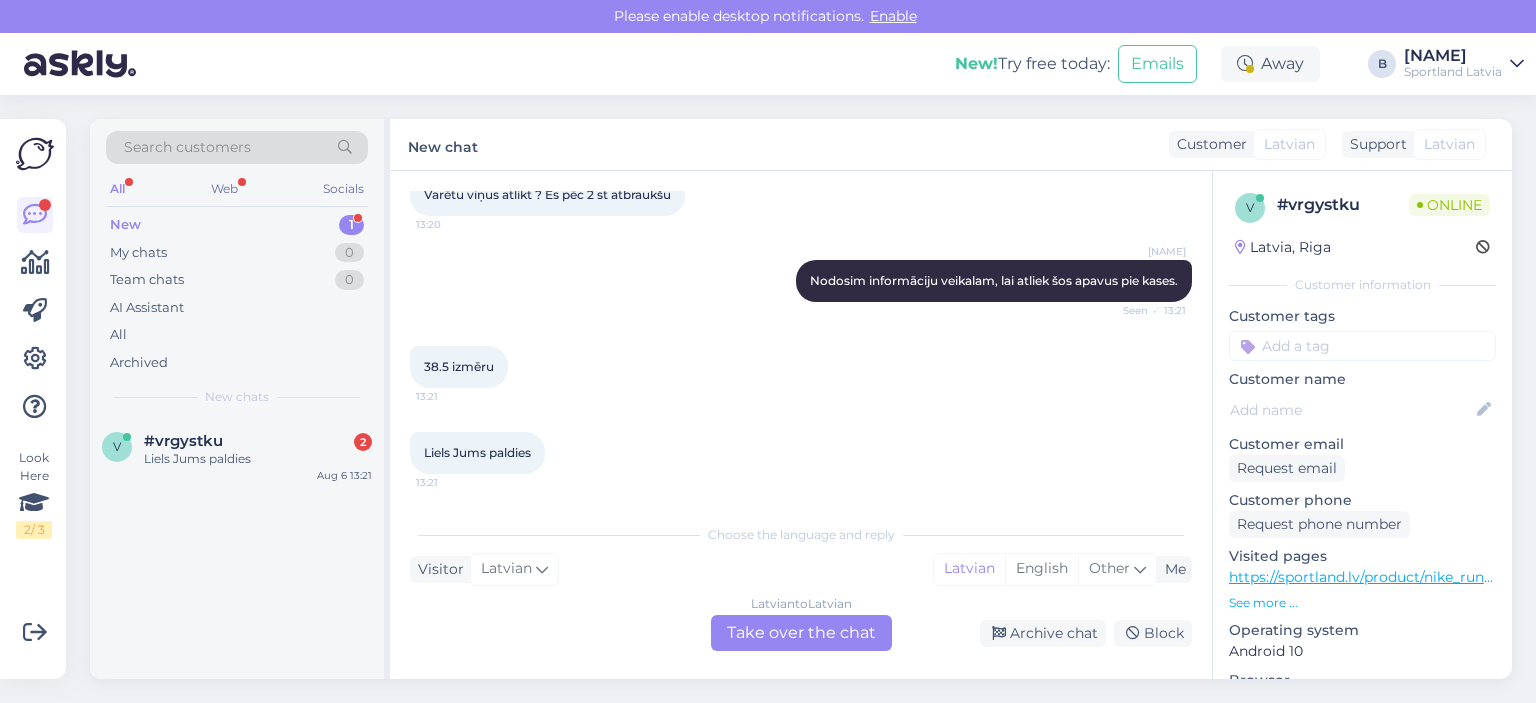 click on "Latvian  to  Latvian Take over the chat" at bounding box center [801, 633] 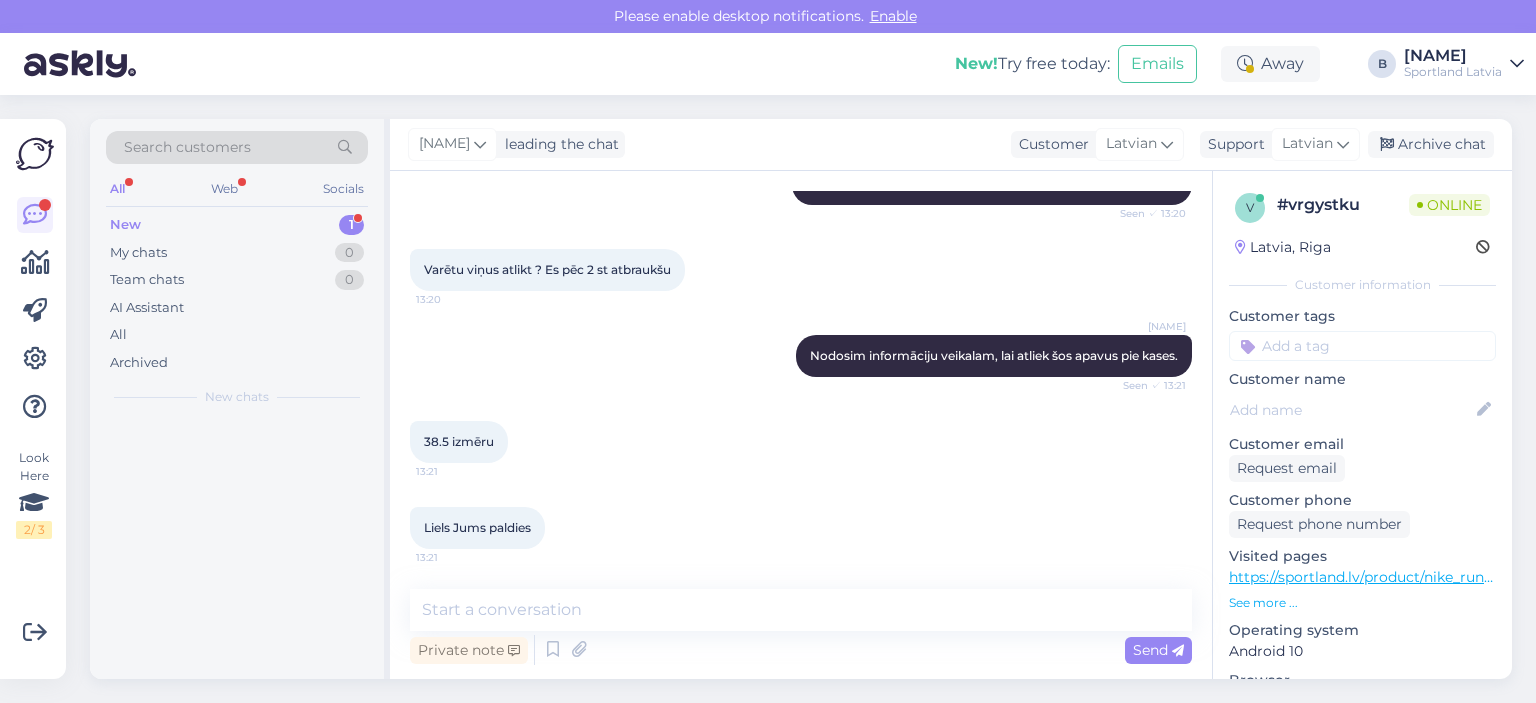 scroll, scrollTop: 636, scrollLeft: 0, axis: vertical 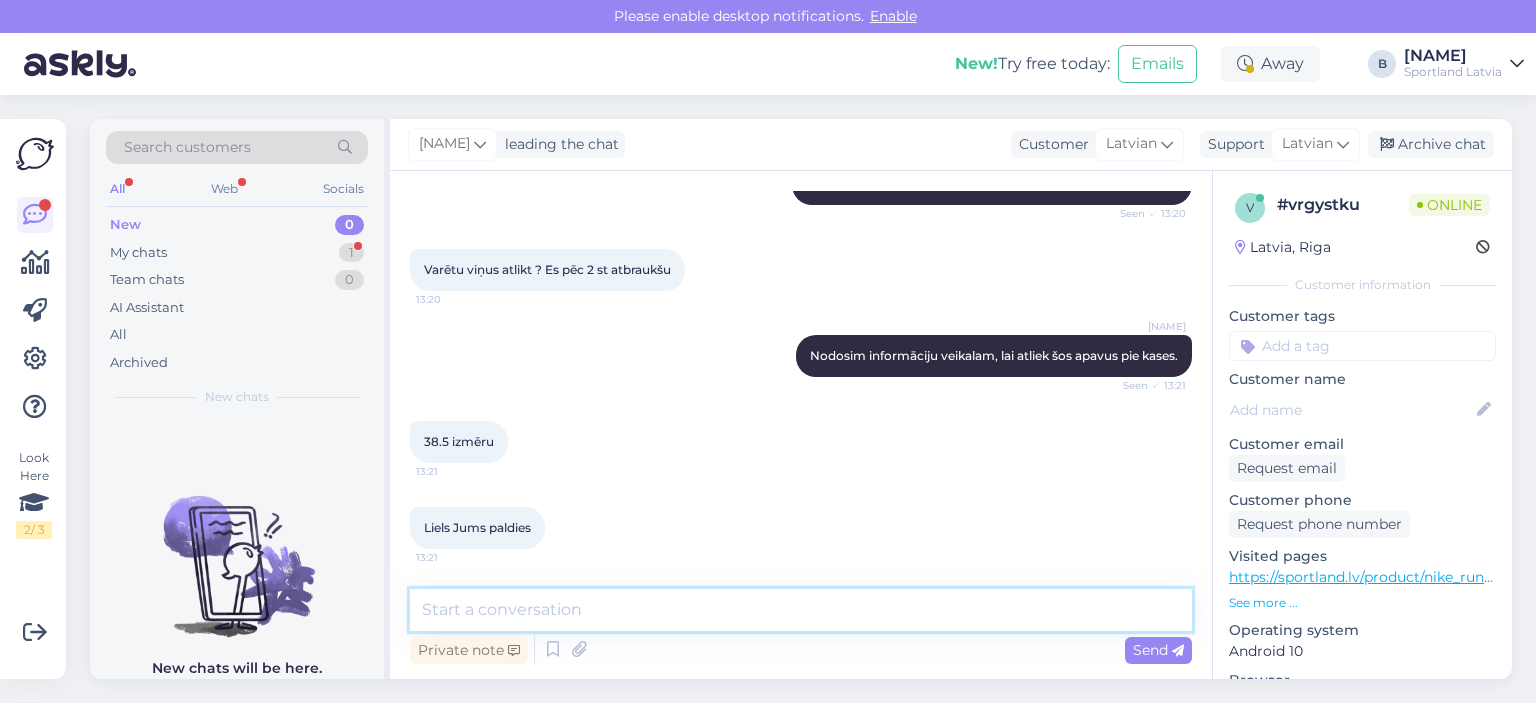 click at bounding box center (801, 610) 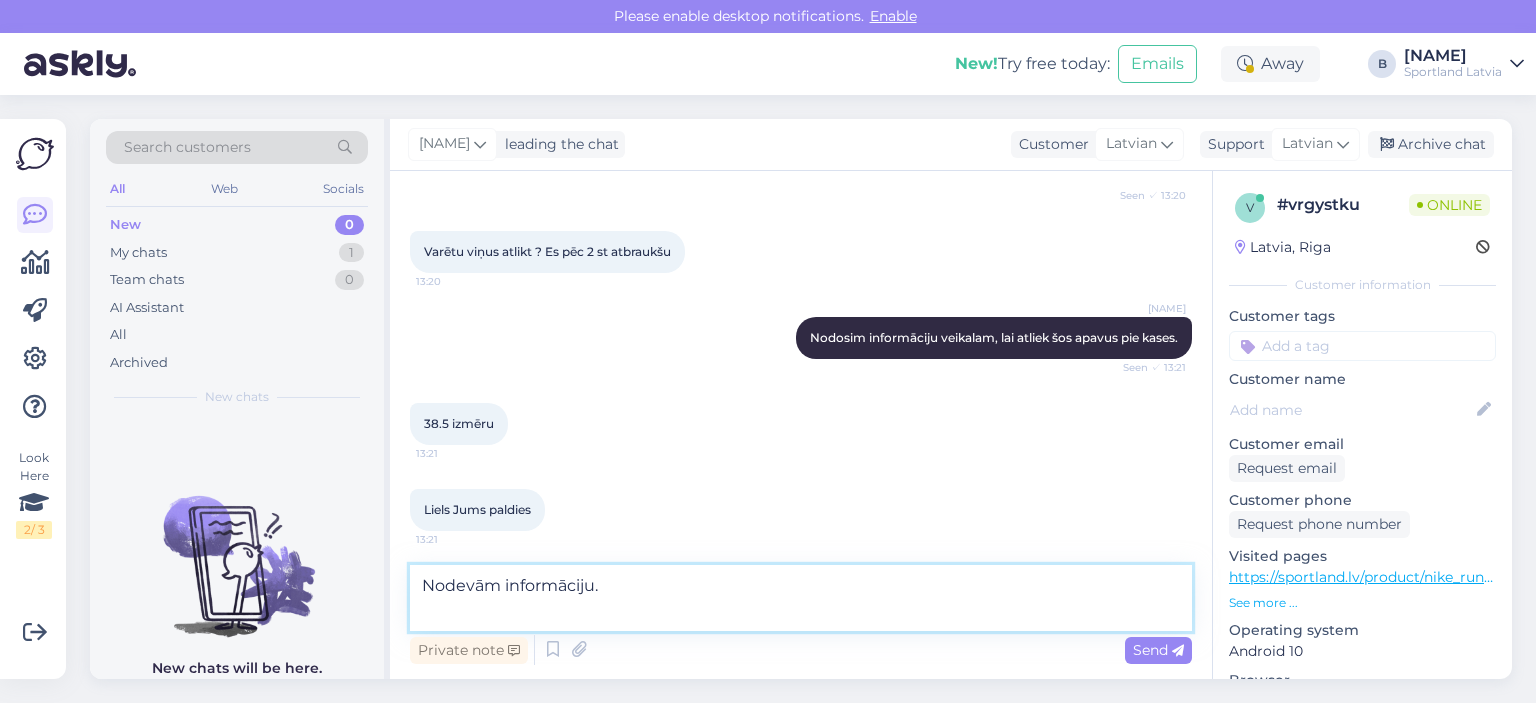 scroll, scrollTop: 660, scrollLeft: 0, axis: vertical 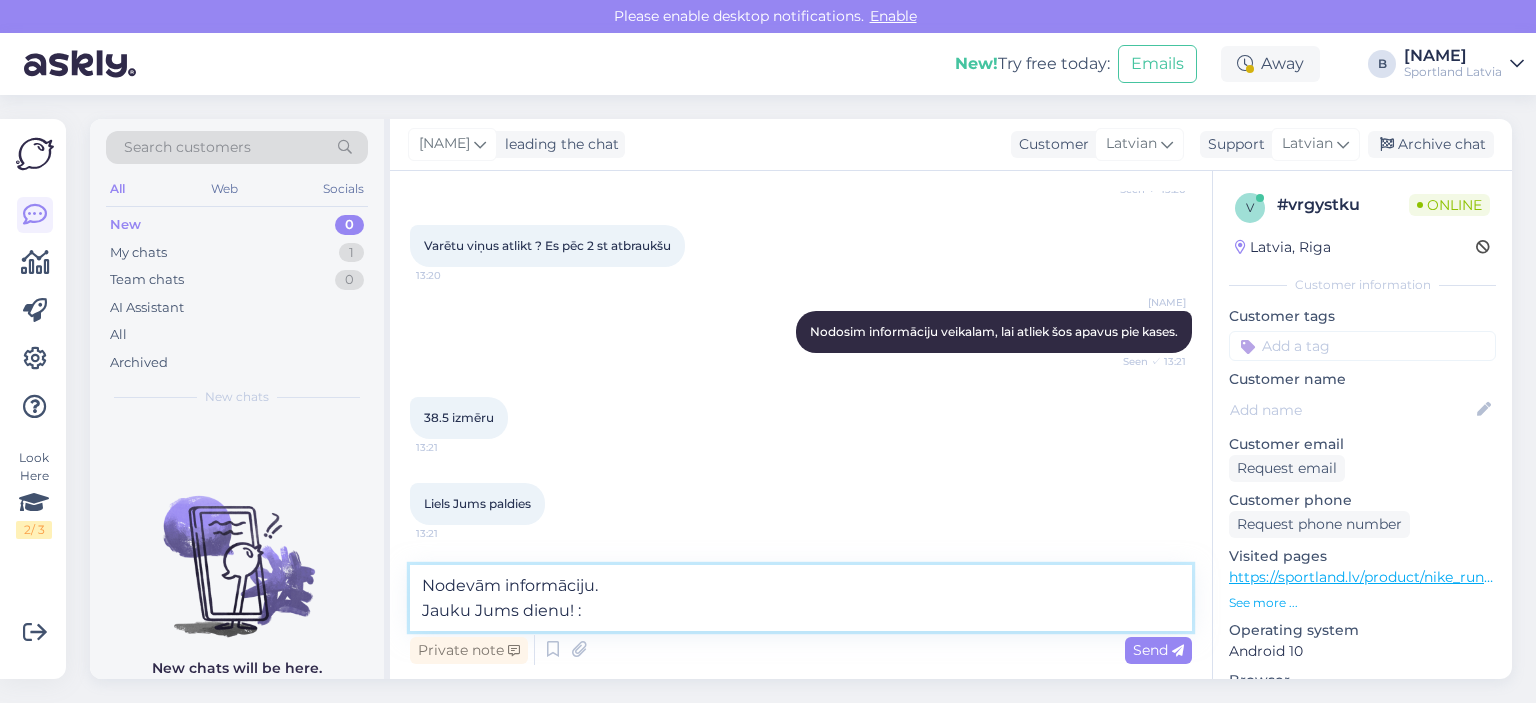 type on "Nodevām informāciju.
Jauku Jums dienu! :)" 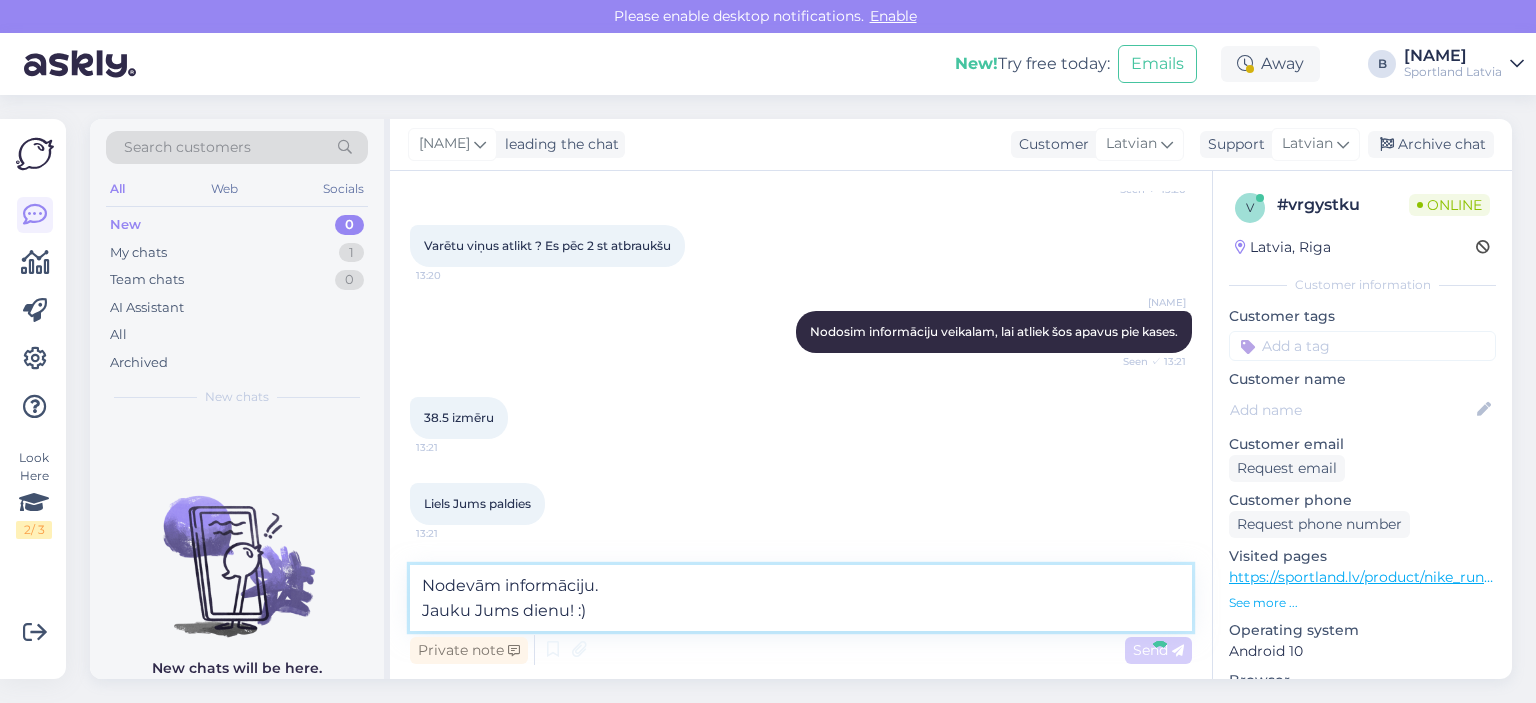 type 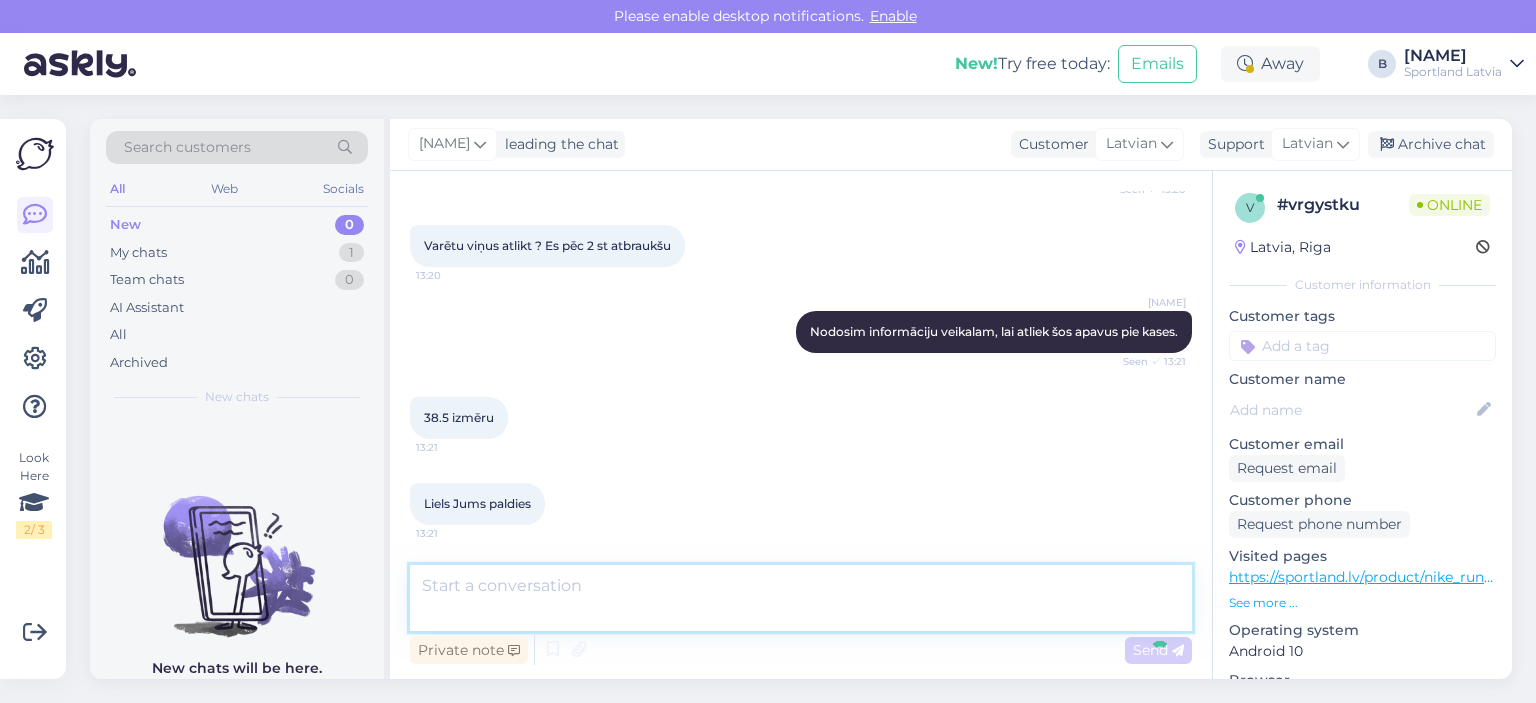 scroll, scrollTop: 740, scrollLeft: 0, axis: vertical 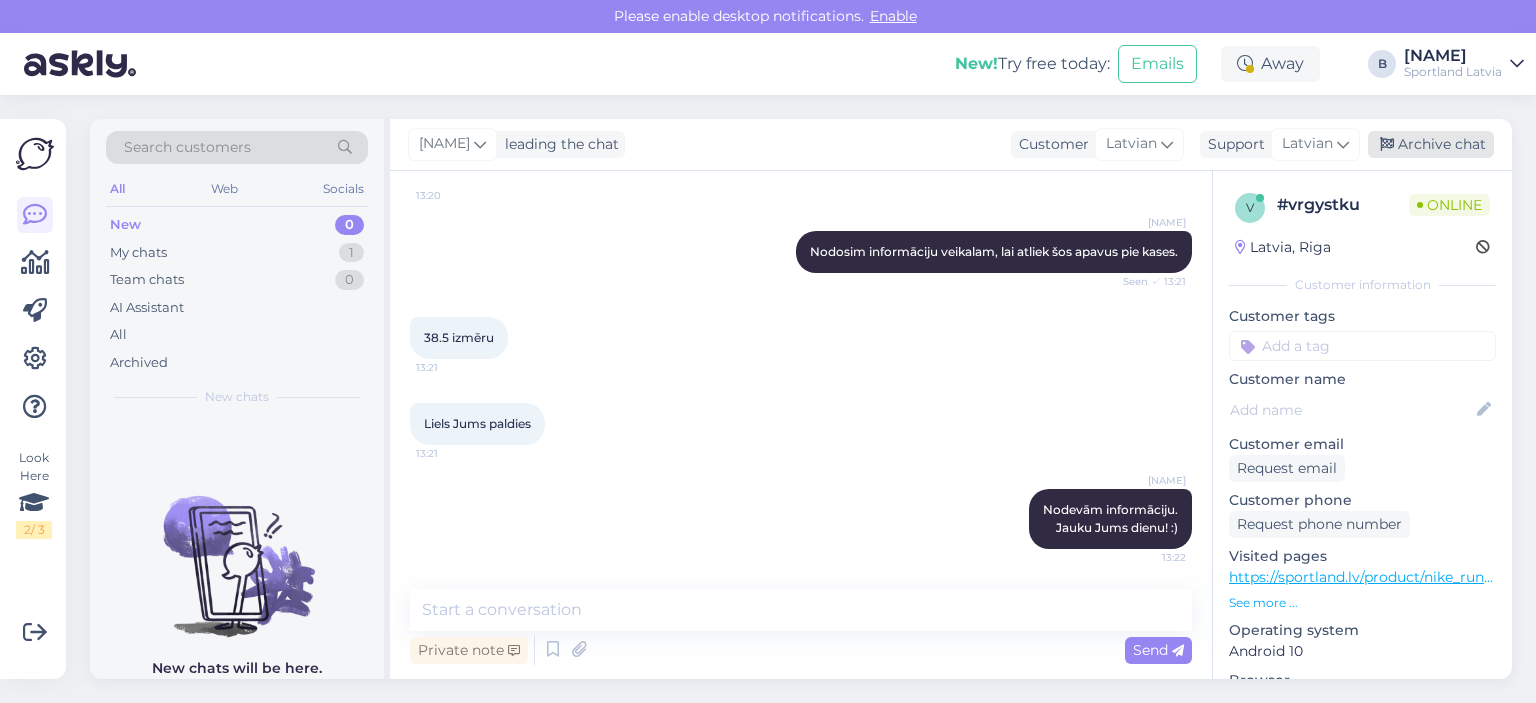 click on "Archive chat" at bounding box center (1431, 144) 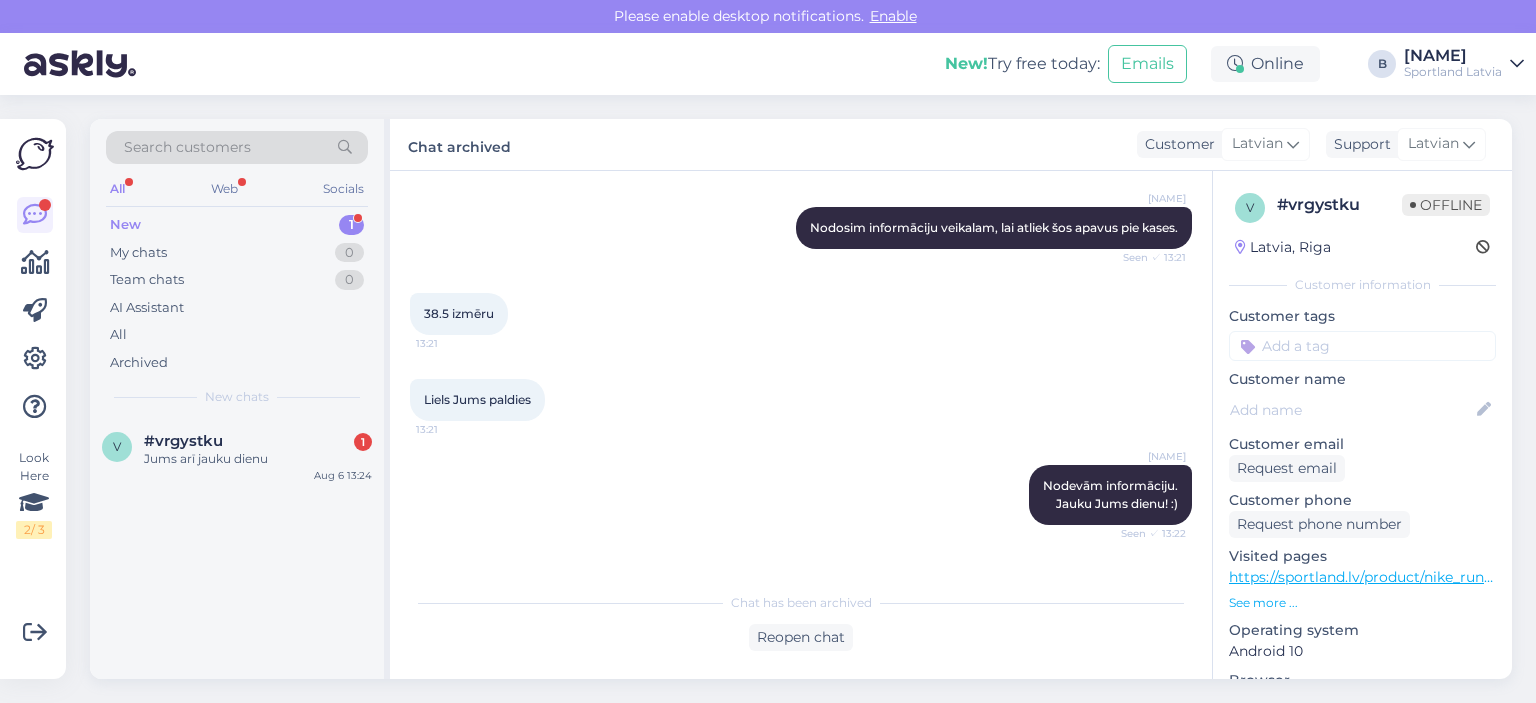 scroll, scrollTop: 832, scrollLeft: 0, axis: vertical 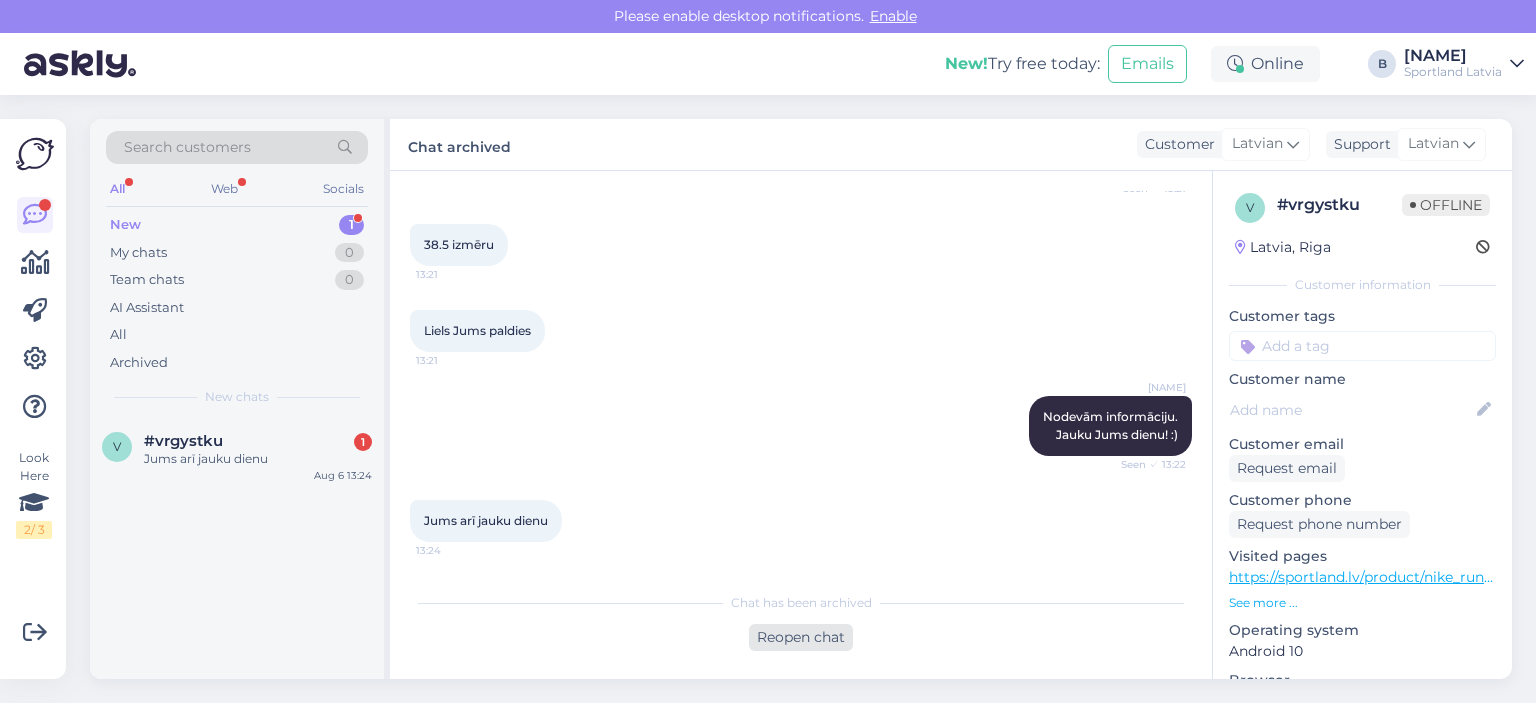 click on "Reopen chat" at bounding box center [801, 637] 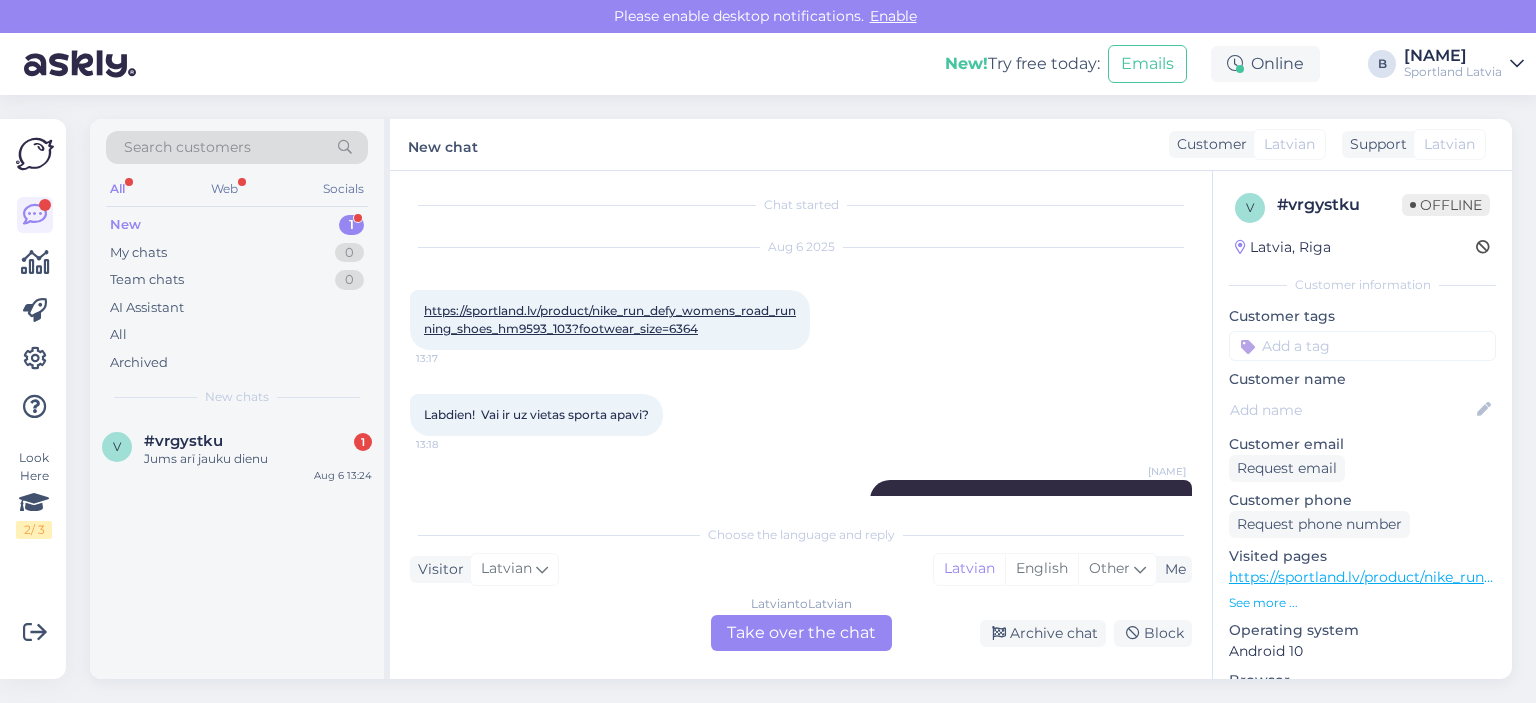 scroll, scrollTop: 0, scrollLeft: 0, axis: both 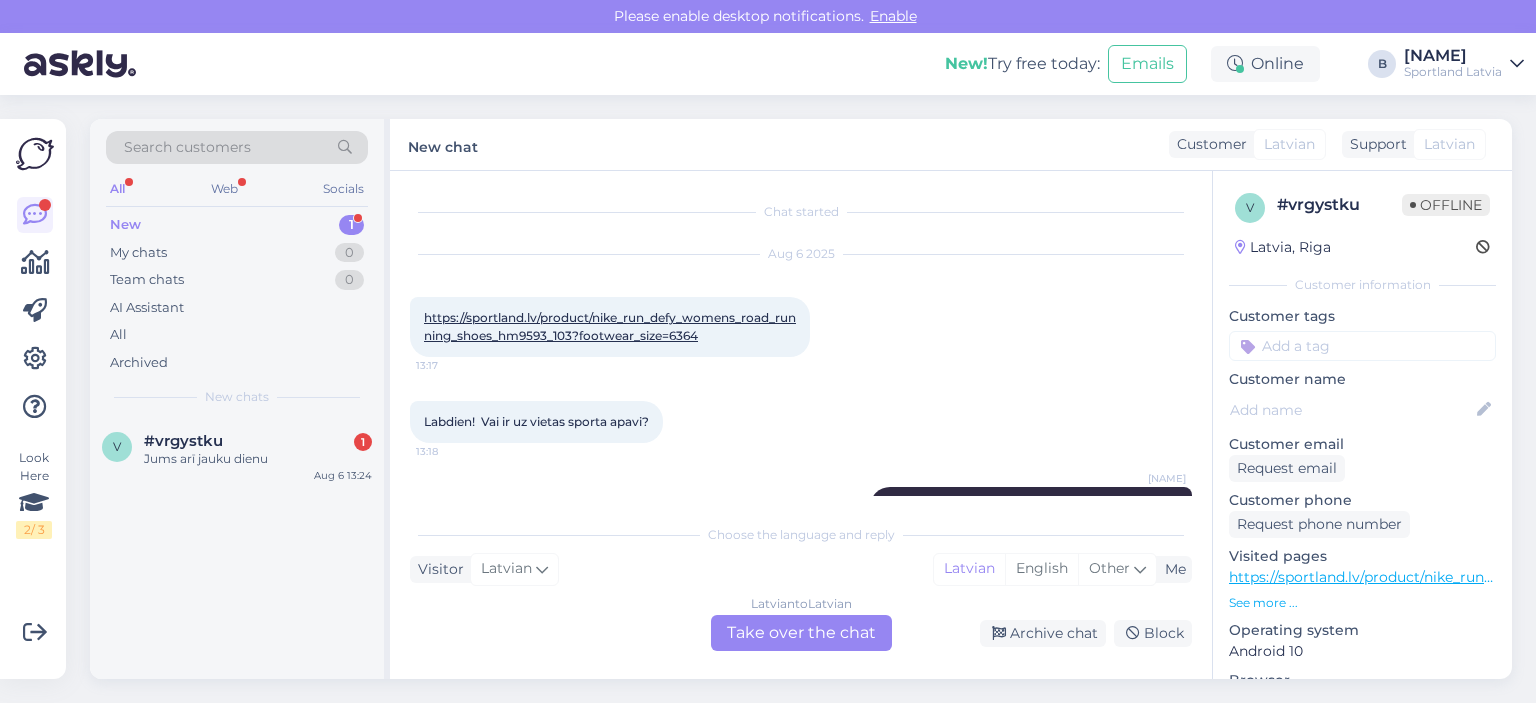 click on "https://sportland.lv/product/nike_run_defy_womens_road_running_shoes_hm9593_103?footwear_size=6364" at bounding box center (610, 326) 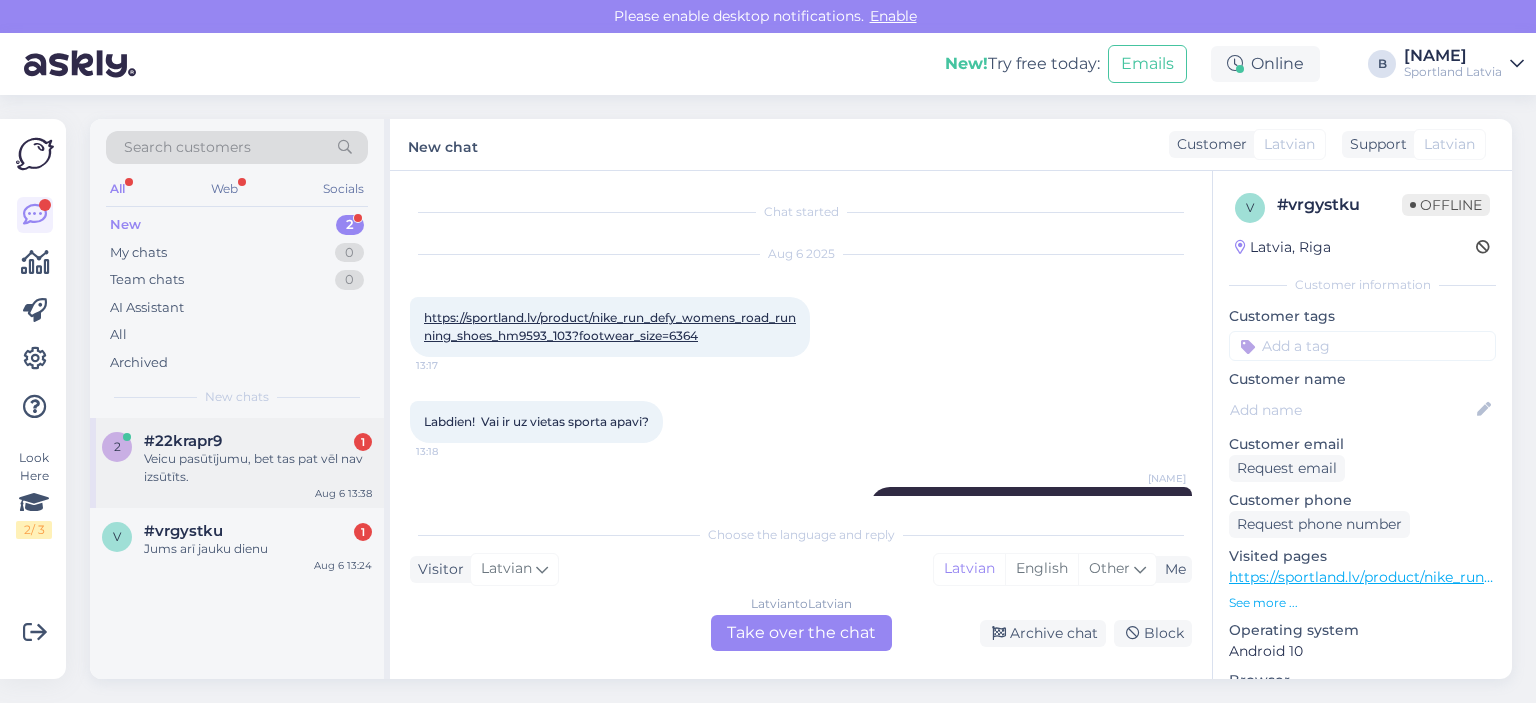 click on "Veicu pasūtījumu, bet tas pat vēl nav izsūtīts." at bounding box center (258, 468) 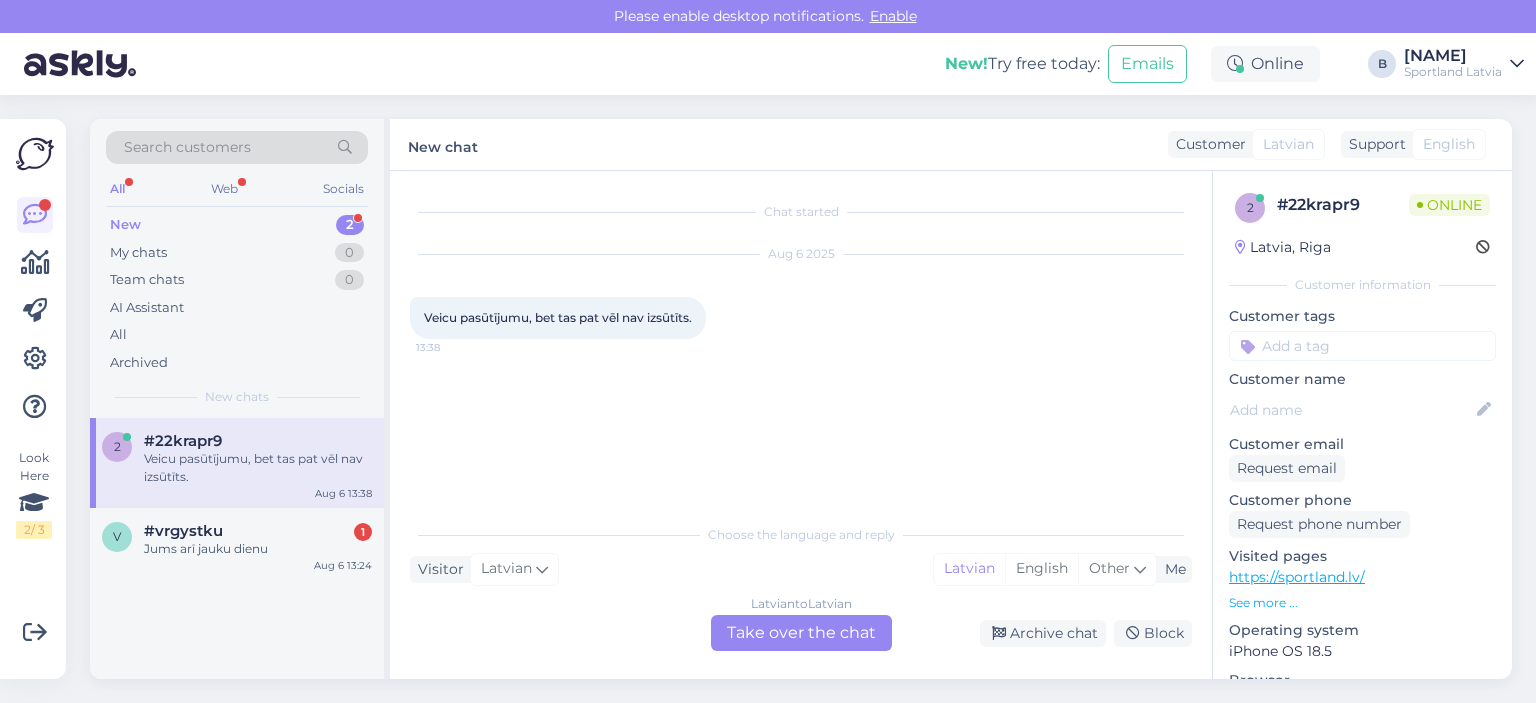 click on "Choose the language and reply Visitor Latvian Me Latvian English Other Latvian  to  Latvian Take over the chat Archive chat Block" at bounding box center [801, 582] 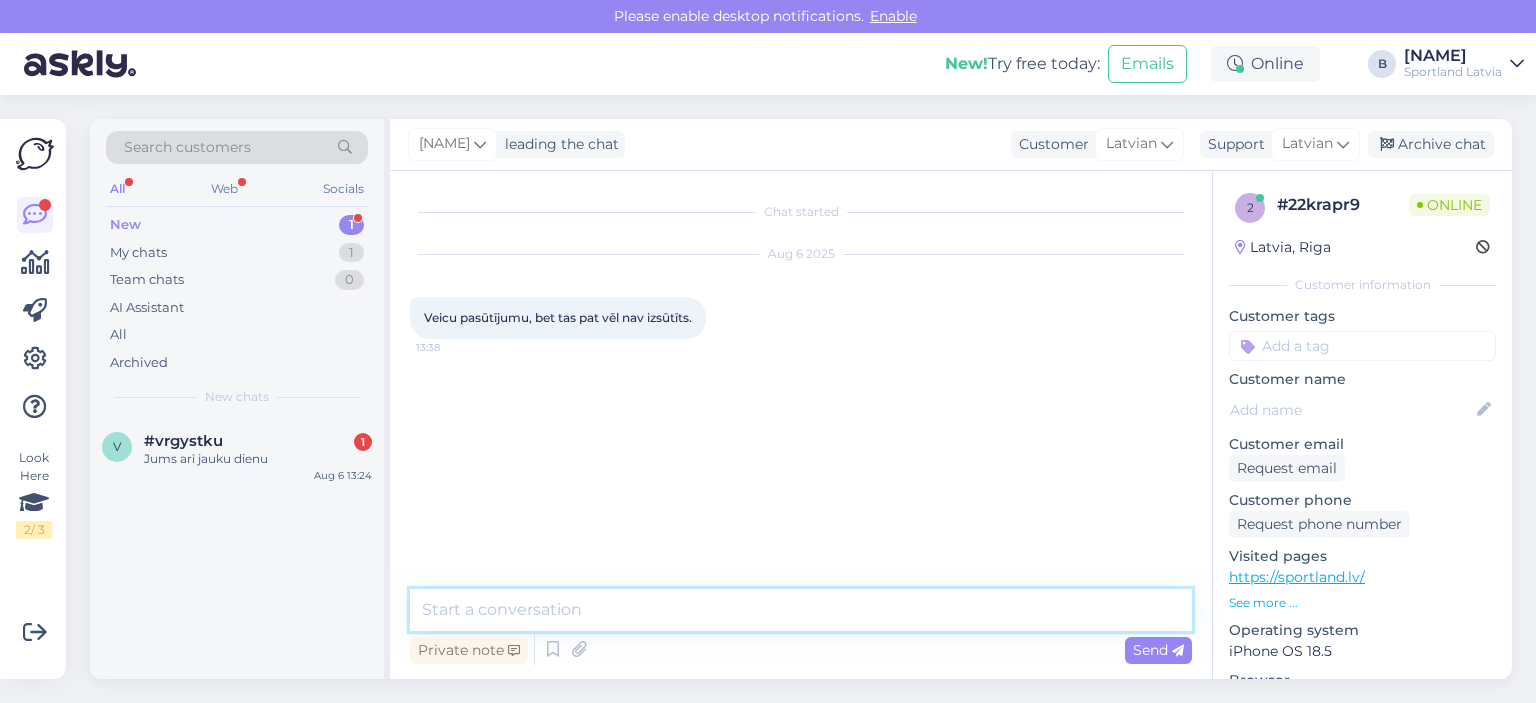 click at bounding box center (801, 610) 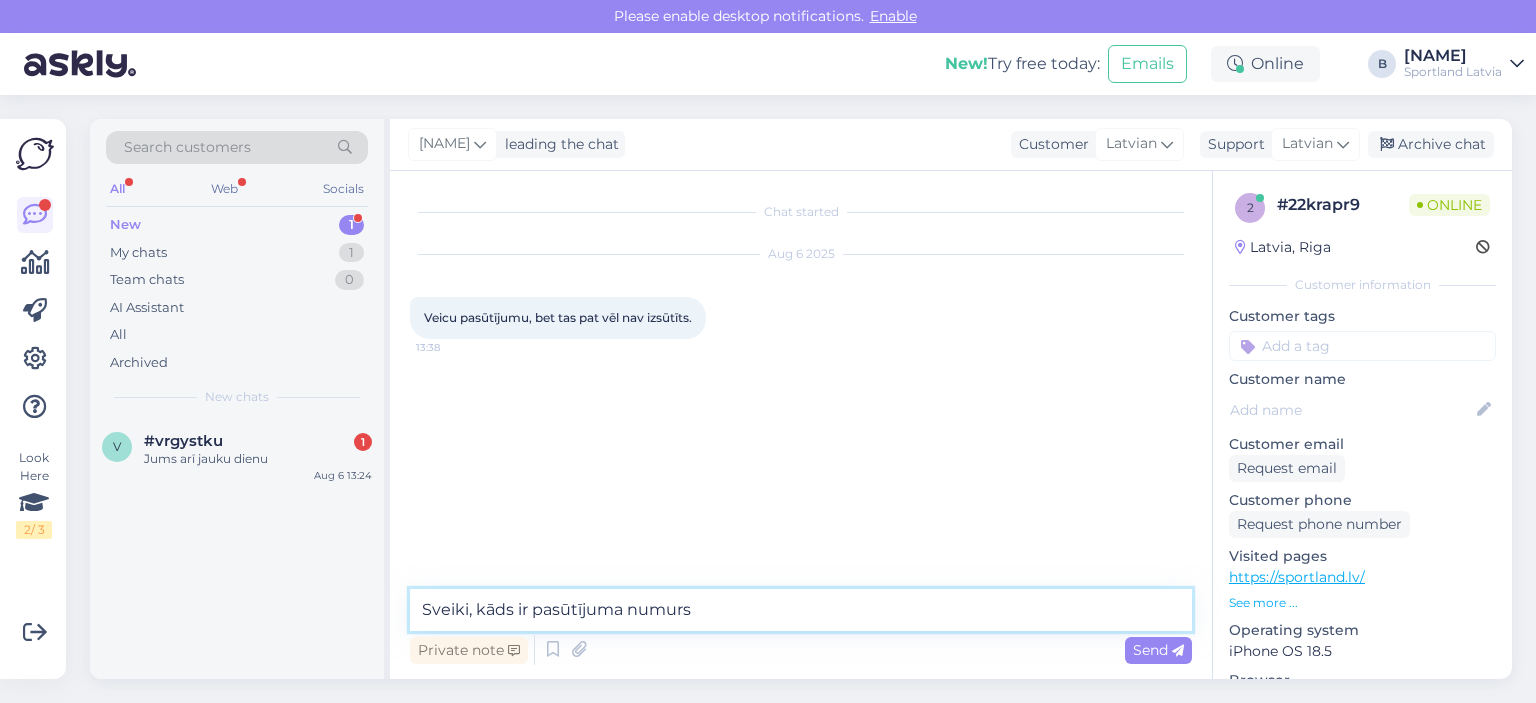 type on "Sveiki, kāds ir pasūtījuma numurs?" 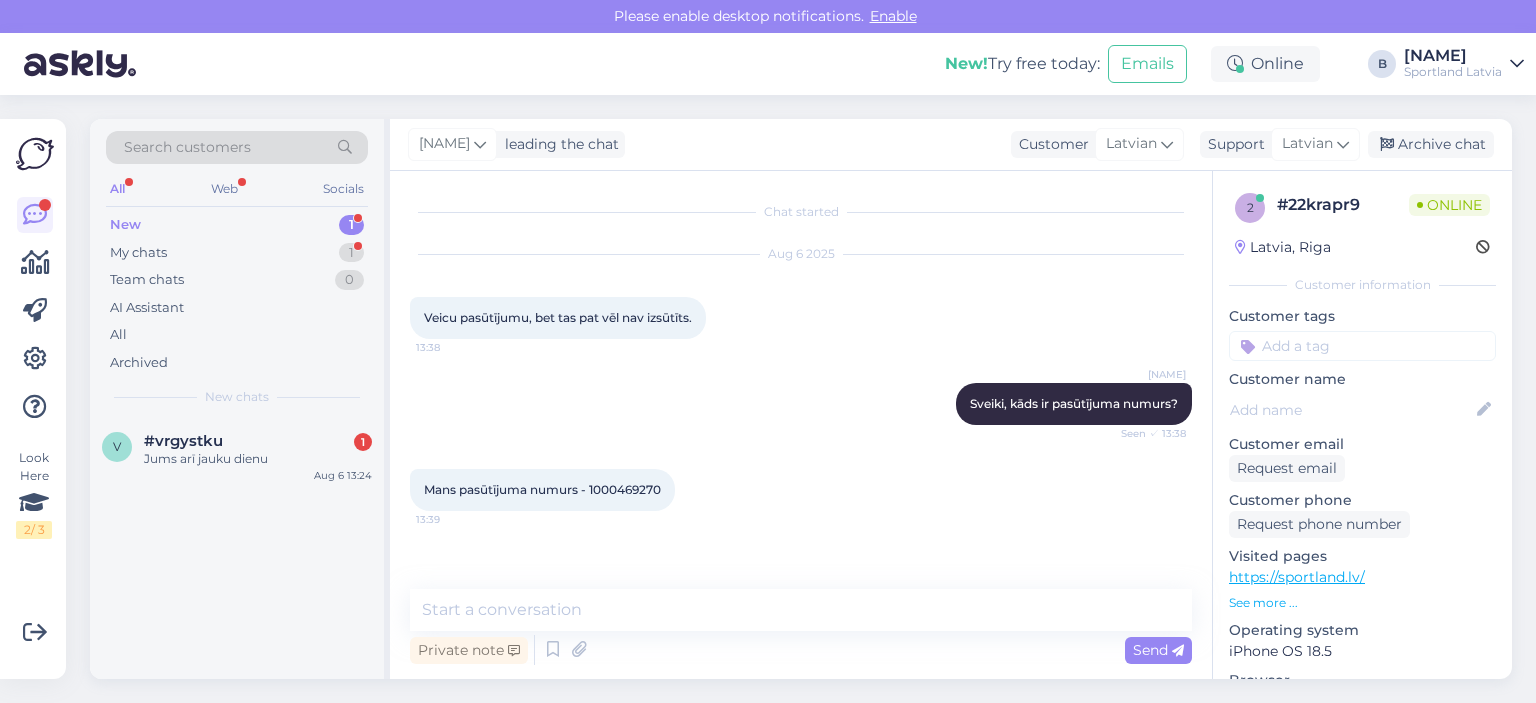 click on "Mans pasūtījuma numurs - 1000469270" at bounding box center [542, 489] 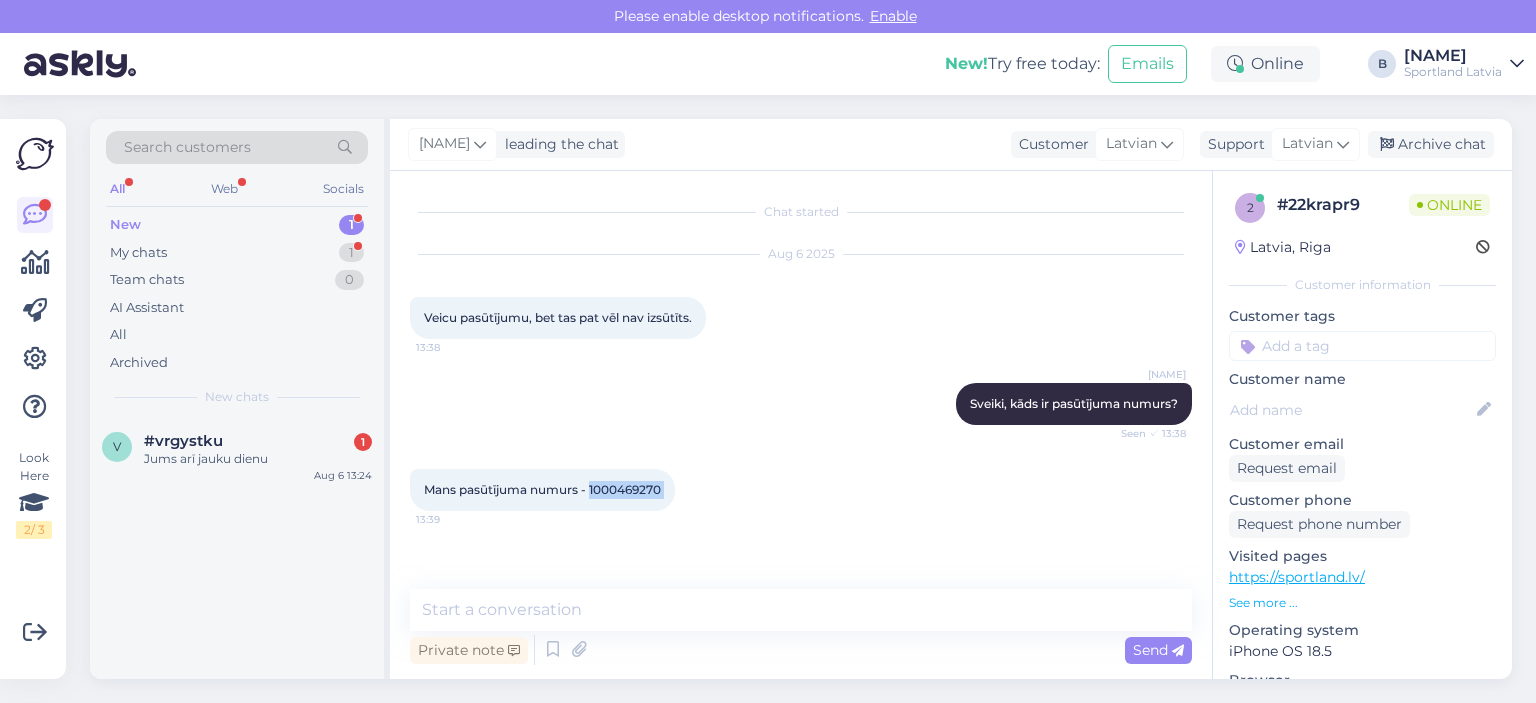 click on "Mans pasūtījuma numurs - 1000469270" at bounding box center (542, 489) 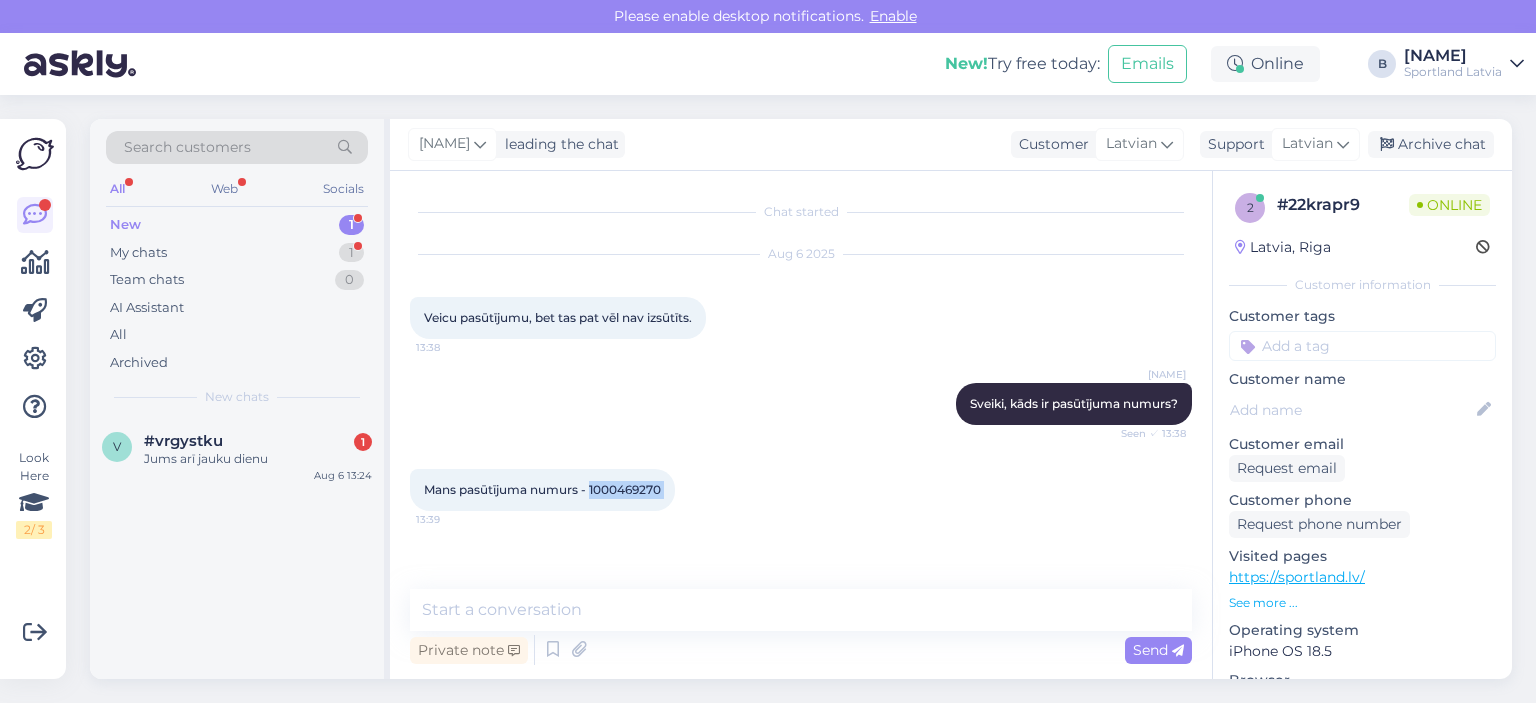 copy on "1000469270 13:39" 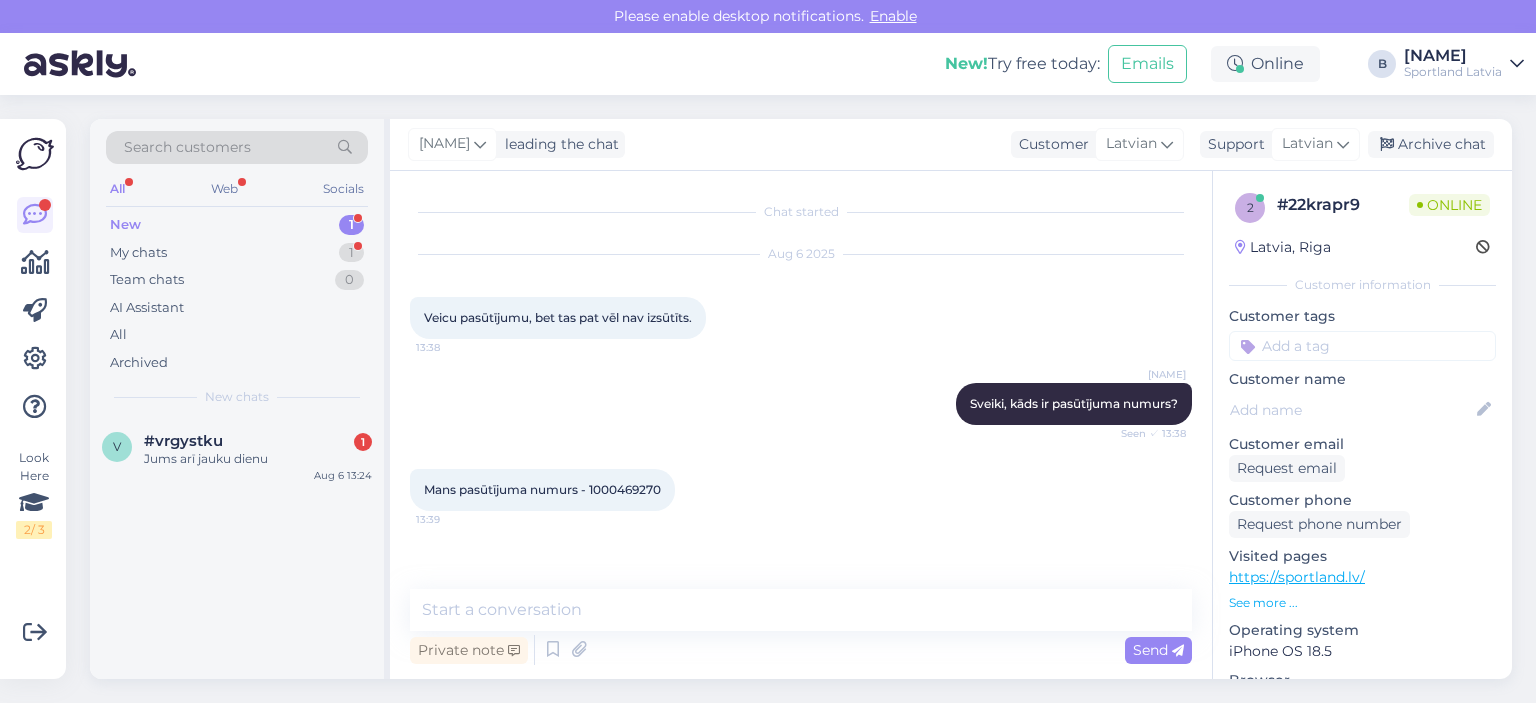 click on "Beāte Sveiki, kāds ir pasūtījuma numurs? Seen ✓ 13:38" at bounding box center (801, 404) 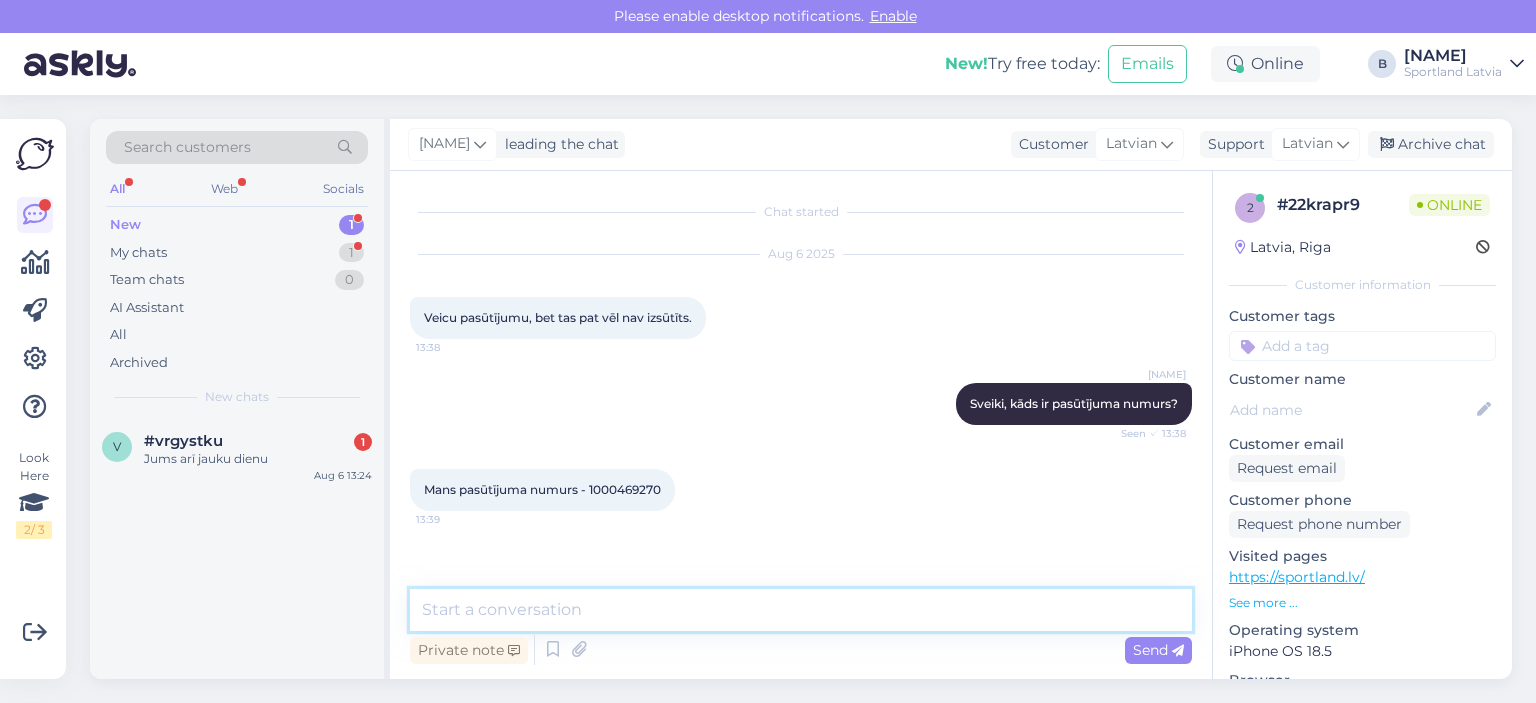 click at bounding box center [801, 610] 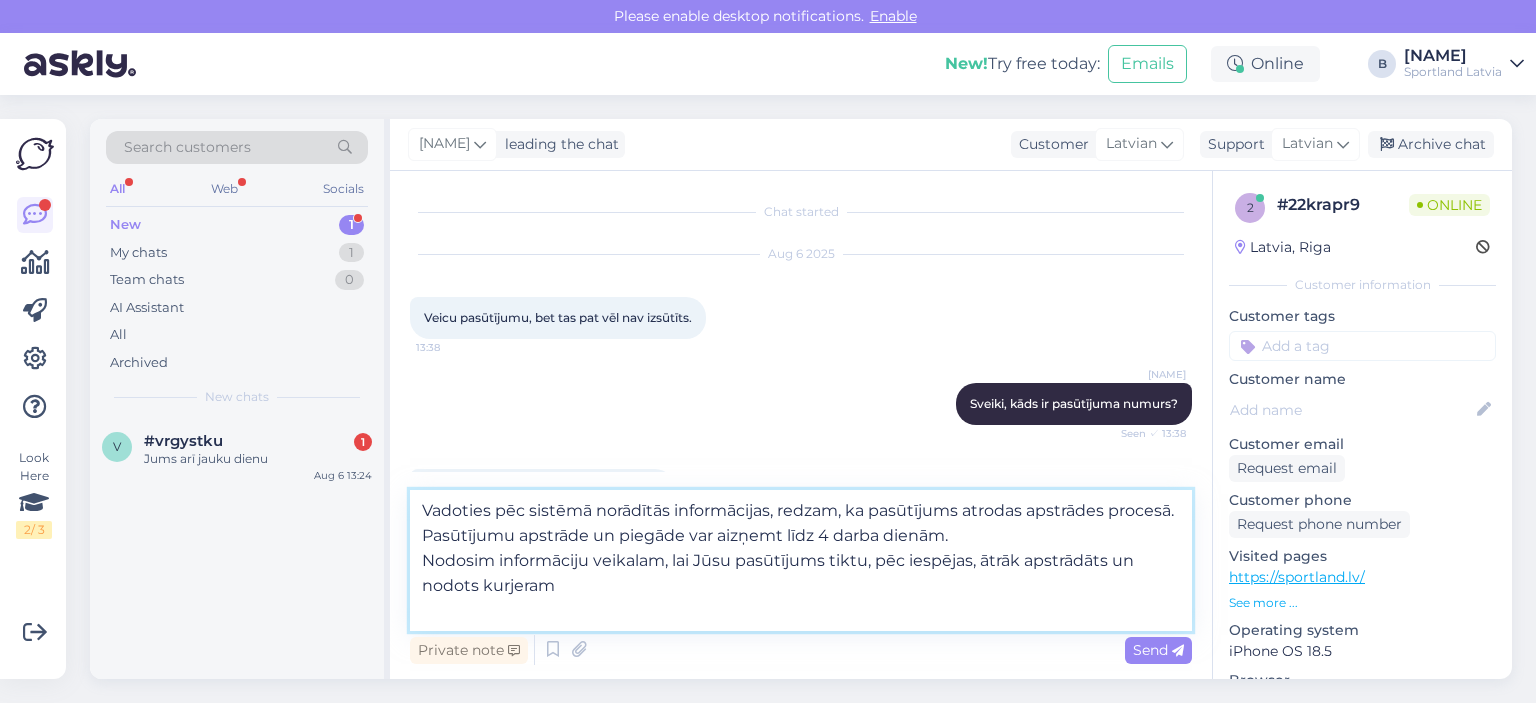 type on "Vadoties pēc sistēmā norādītās informācijas, redzam, ka pasūtījums atrodas apstrādes procesā.
Pasūtījumu apstrāde un piegāde var aizņemt līdz 4 darba dienām.
Nodosim informāciju veikalam, lai Jūsu pasūtījums tiktu, pēc iespējas, ātrāk apstrādāts un nodots kurjeram." 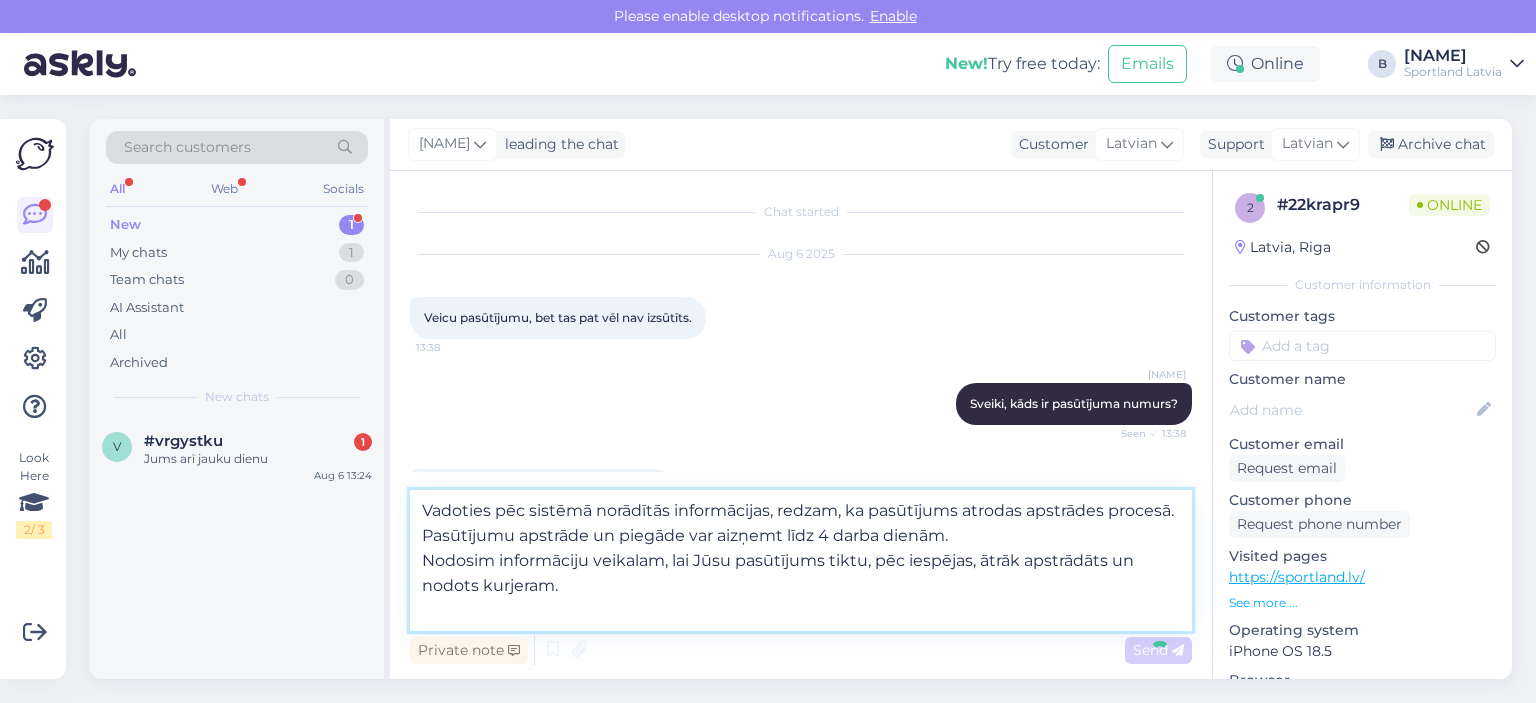 type 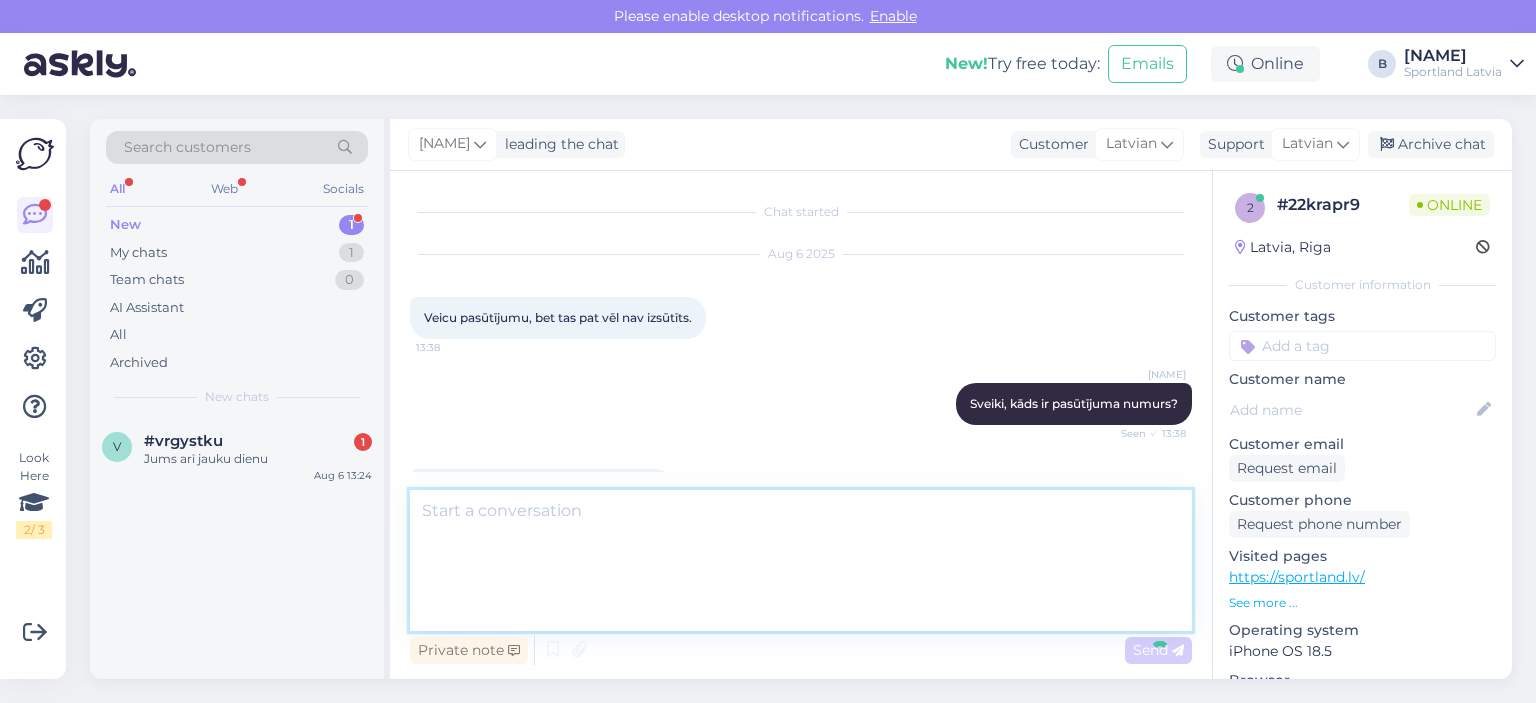 scroll, scrollTop: 138, scrollLeft: 0, axis: vertical 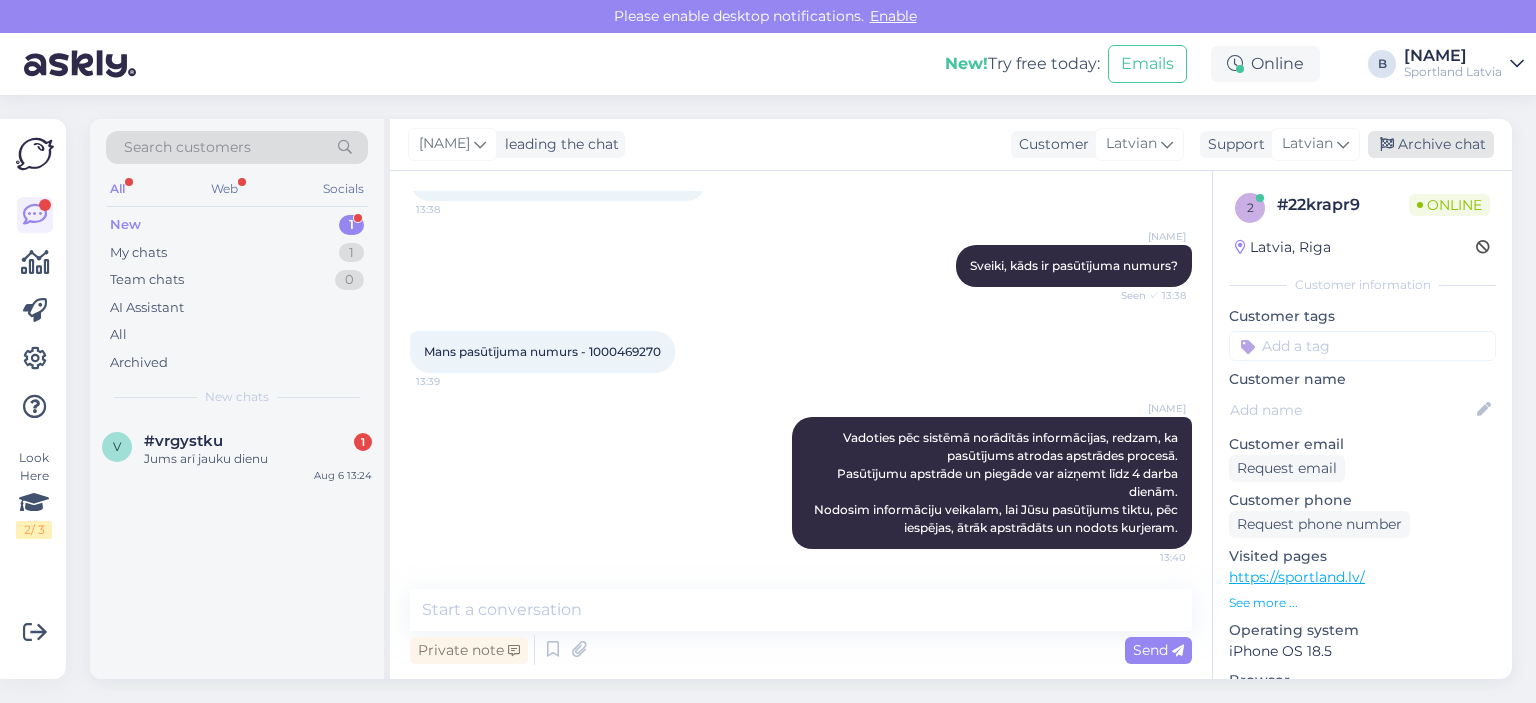 click on "Archive chat" at bounding box center [1431, 144] 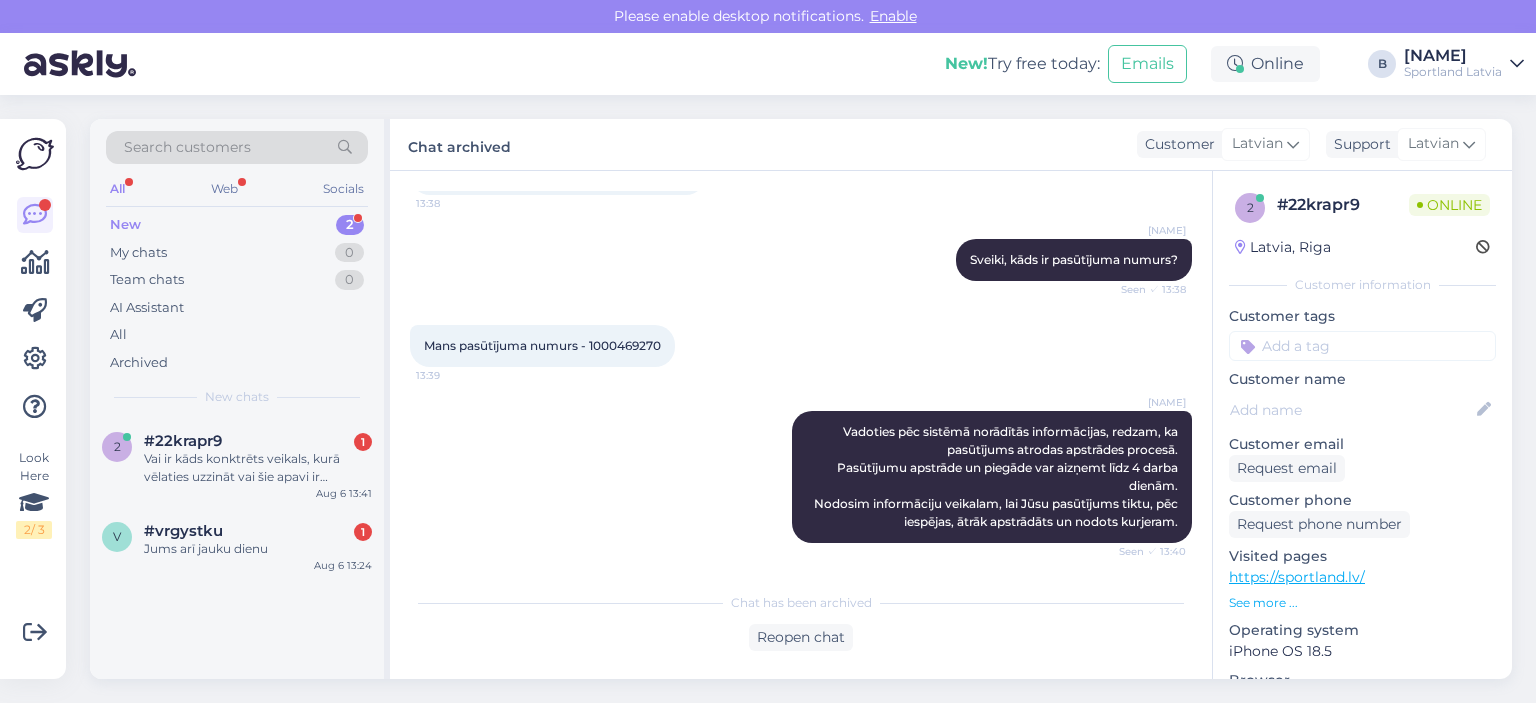 scroll, scrollTop: 266, scrollLeft: 0, axis: vertical 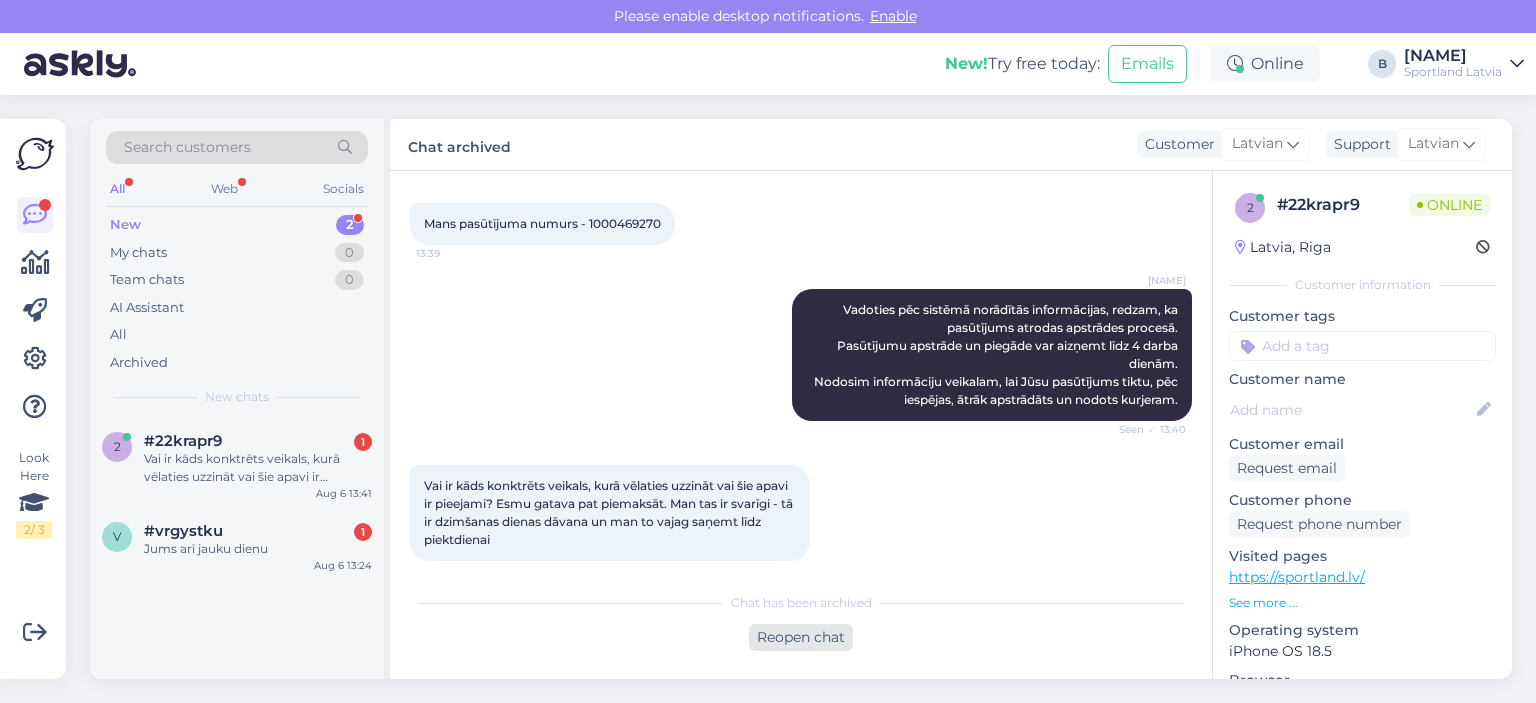 click on "Reopen chat" at bounding box center [801, 637] 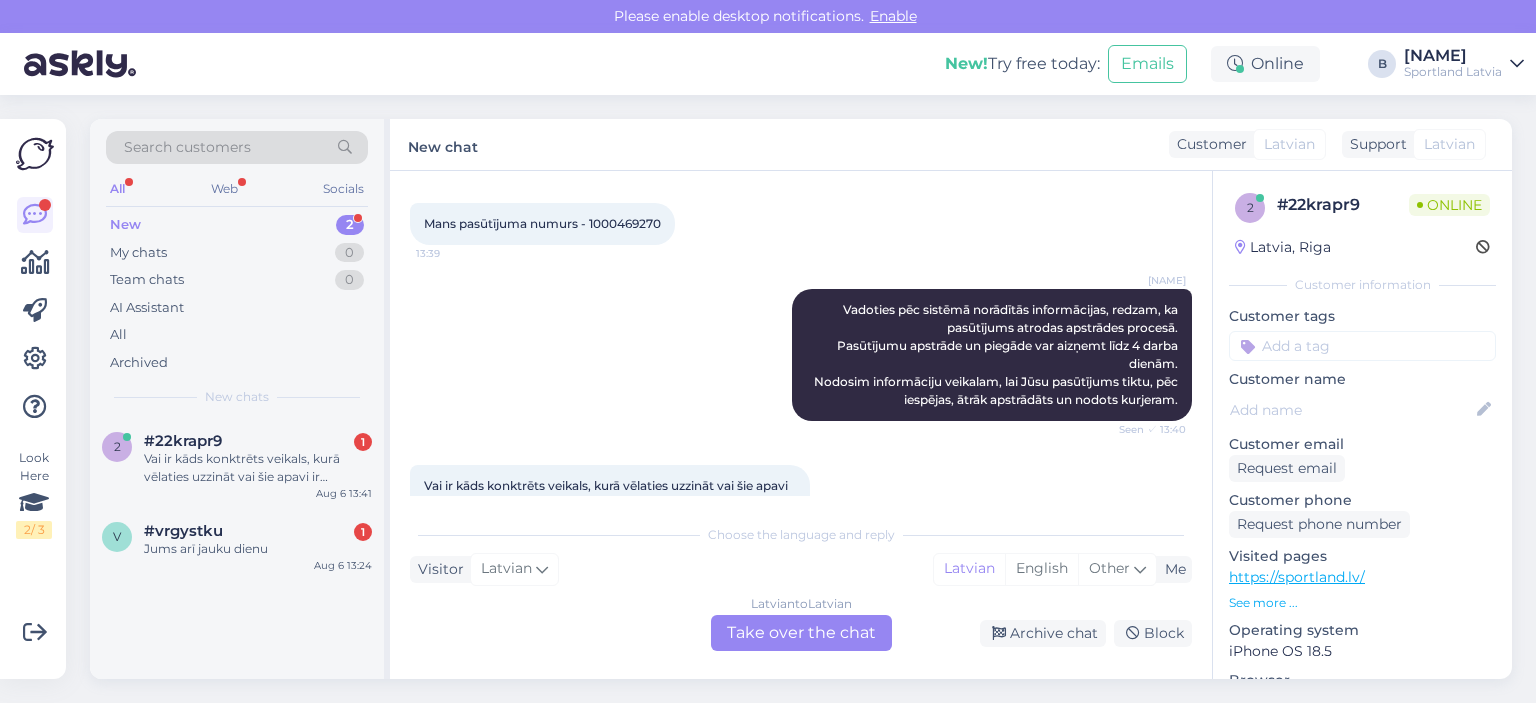click on "Latvian  to  Latvian Take over the chat" at bounding box center [801, 633] 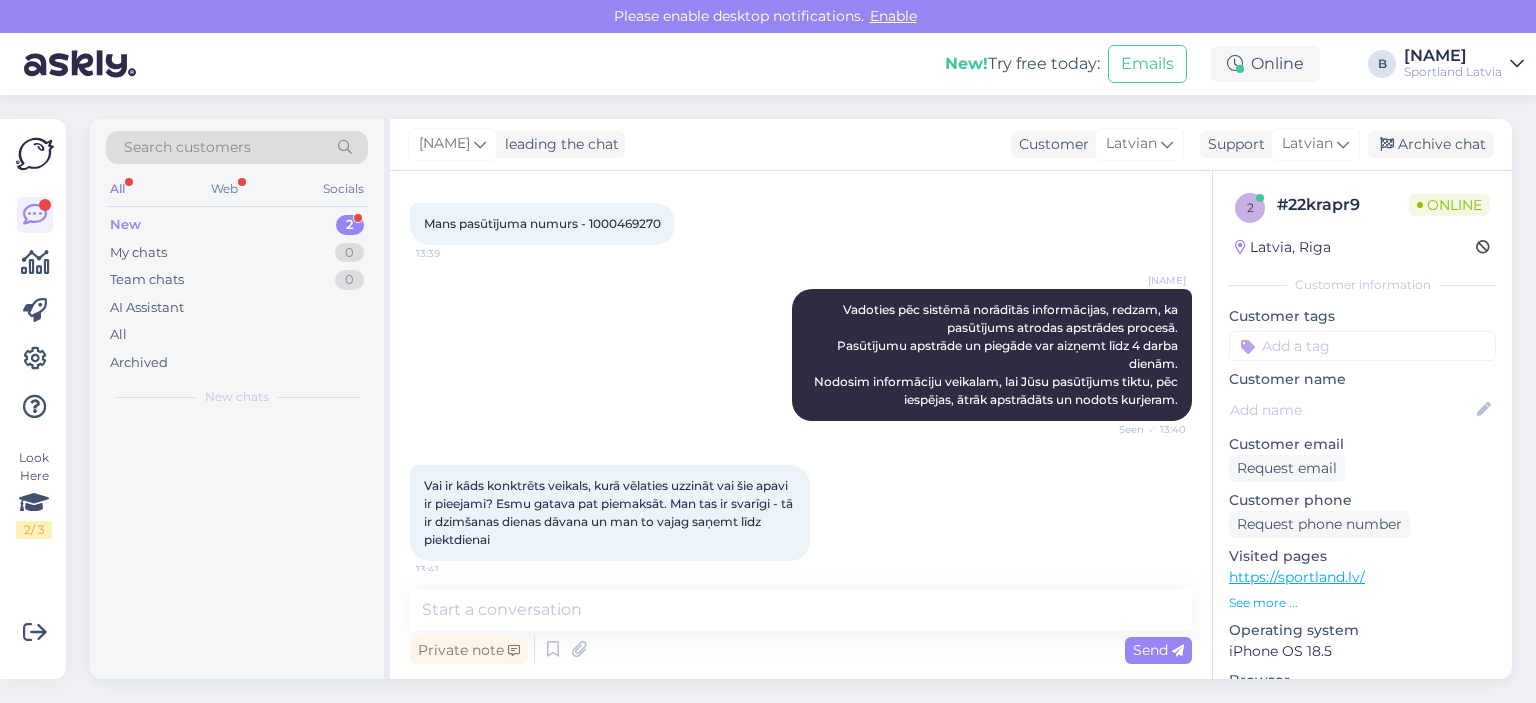 scroll, scrollTop: 260, scrollLeft: 0, axis: vertical 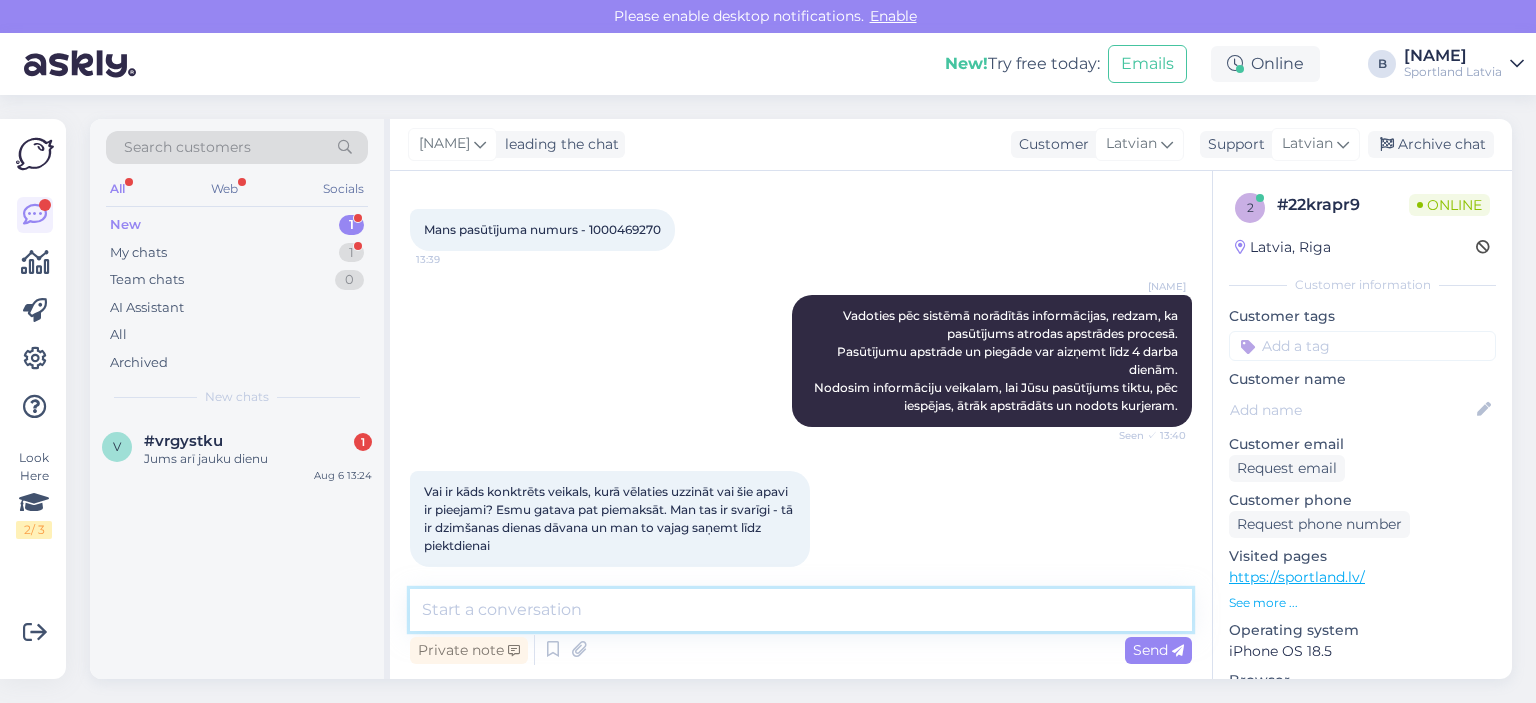 click at bounding box center [801, 610] 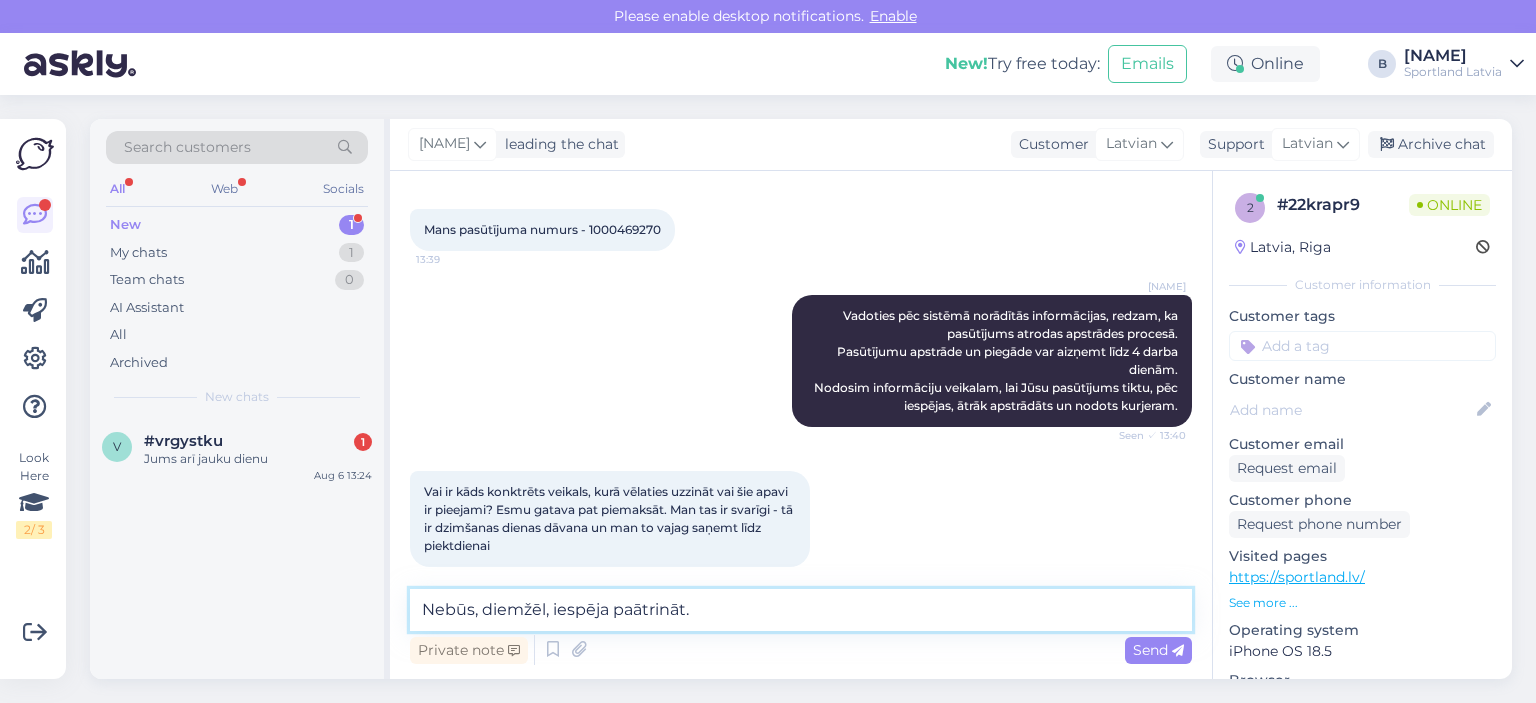 scroll, scrollTop: 266, scrollLeft: 0, axis: vertical 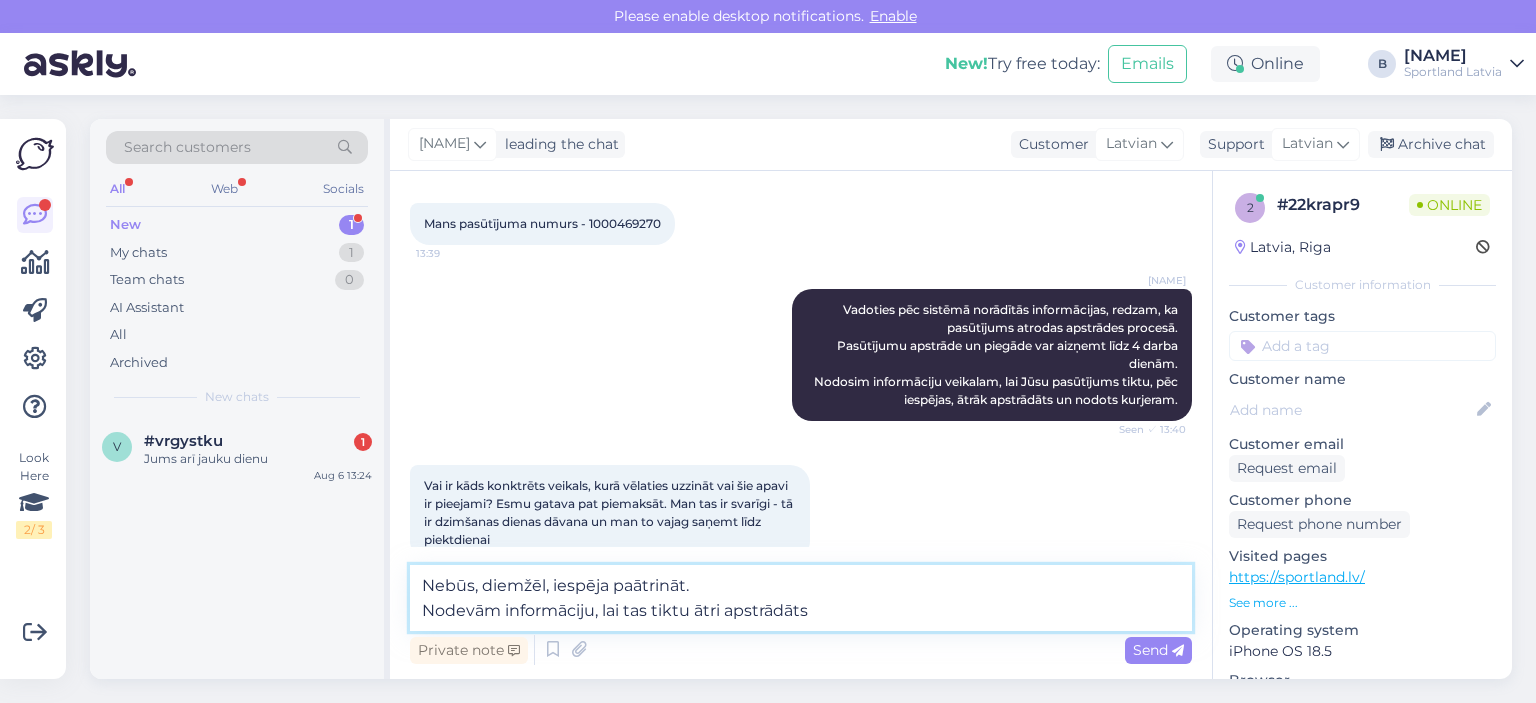 type on "Nebūs, diemžēl, iespēja paātrināt.
Nodevām informāciju, lai tas tiktu ātri apstrādāts." 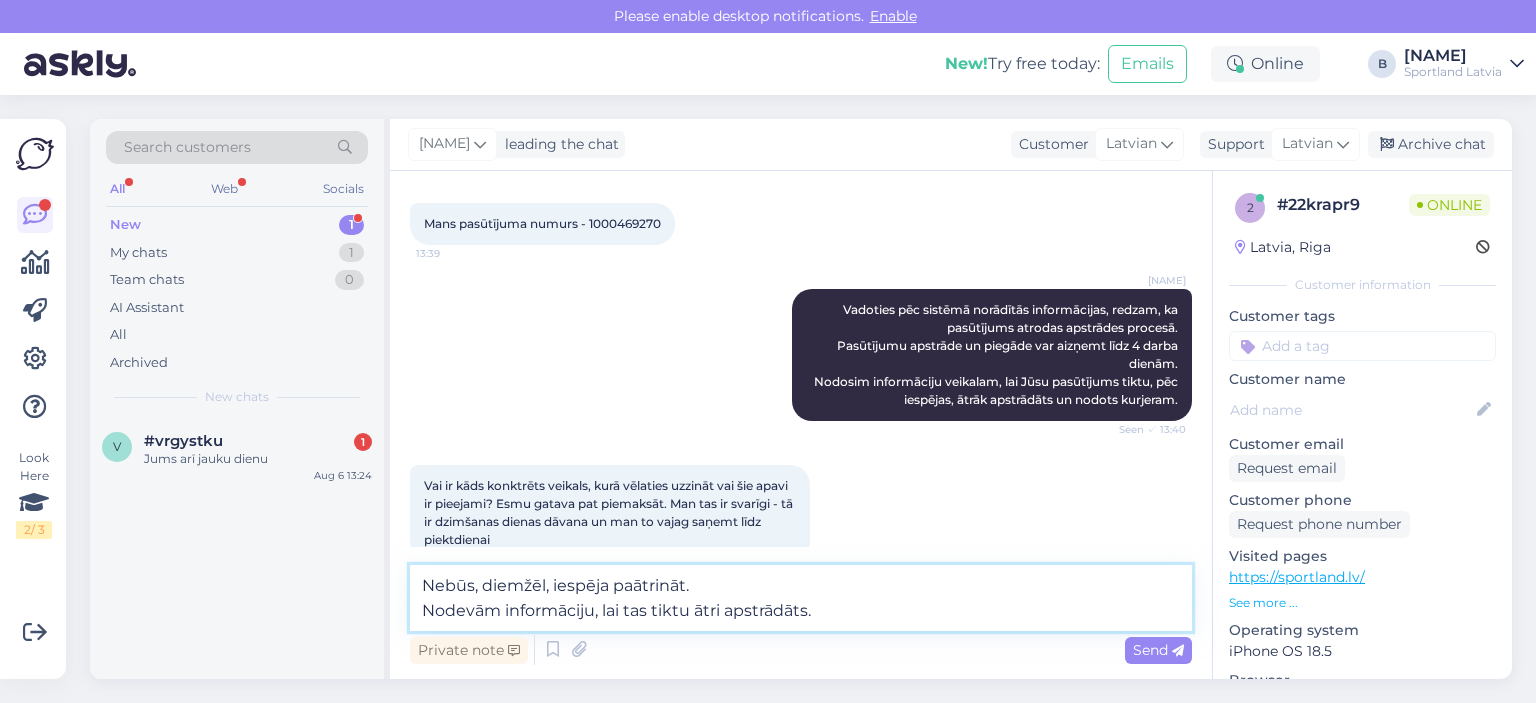 type 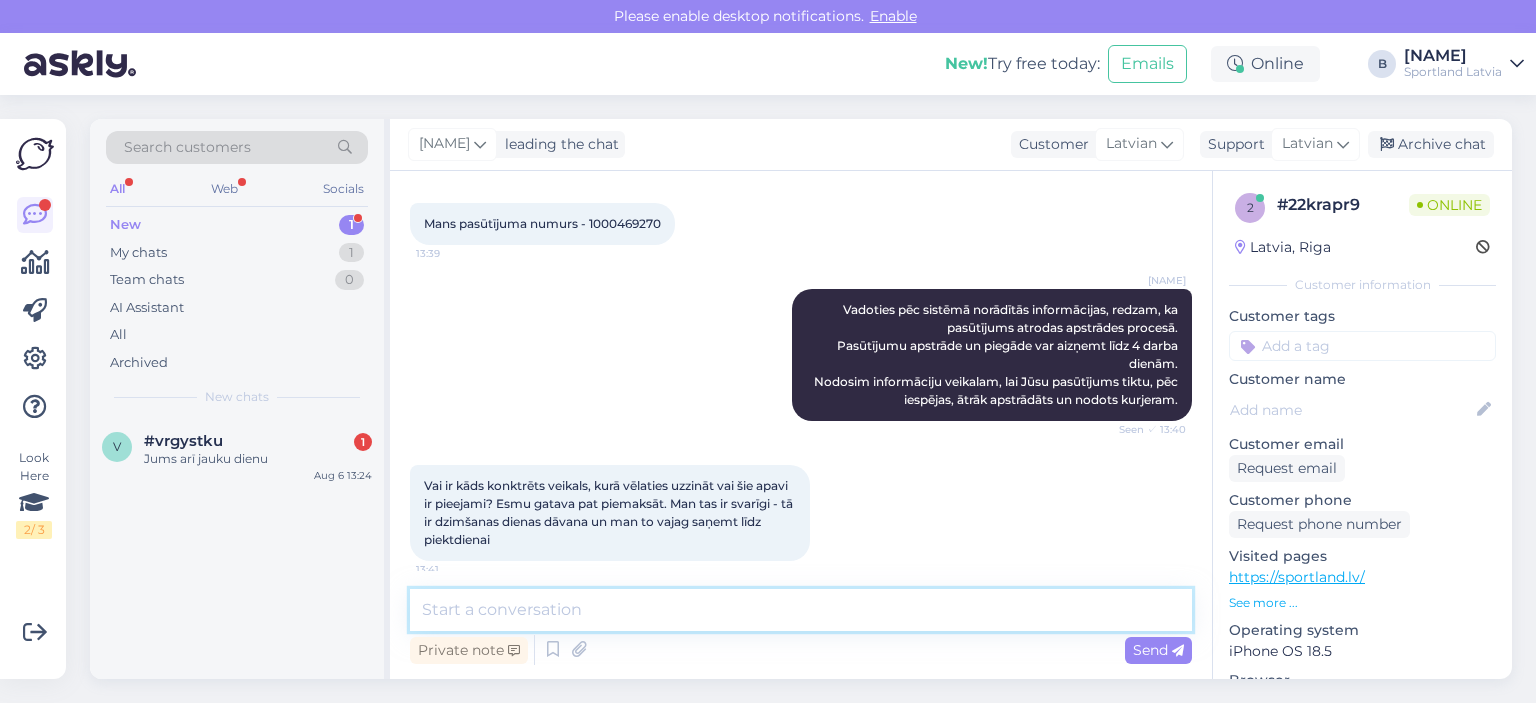 scroll, scrollTop: 364, scrollLeft: 0, axis: vertical 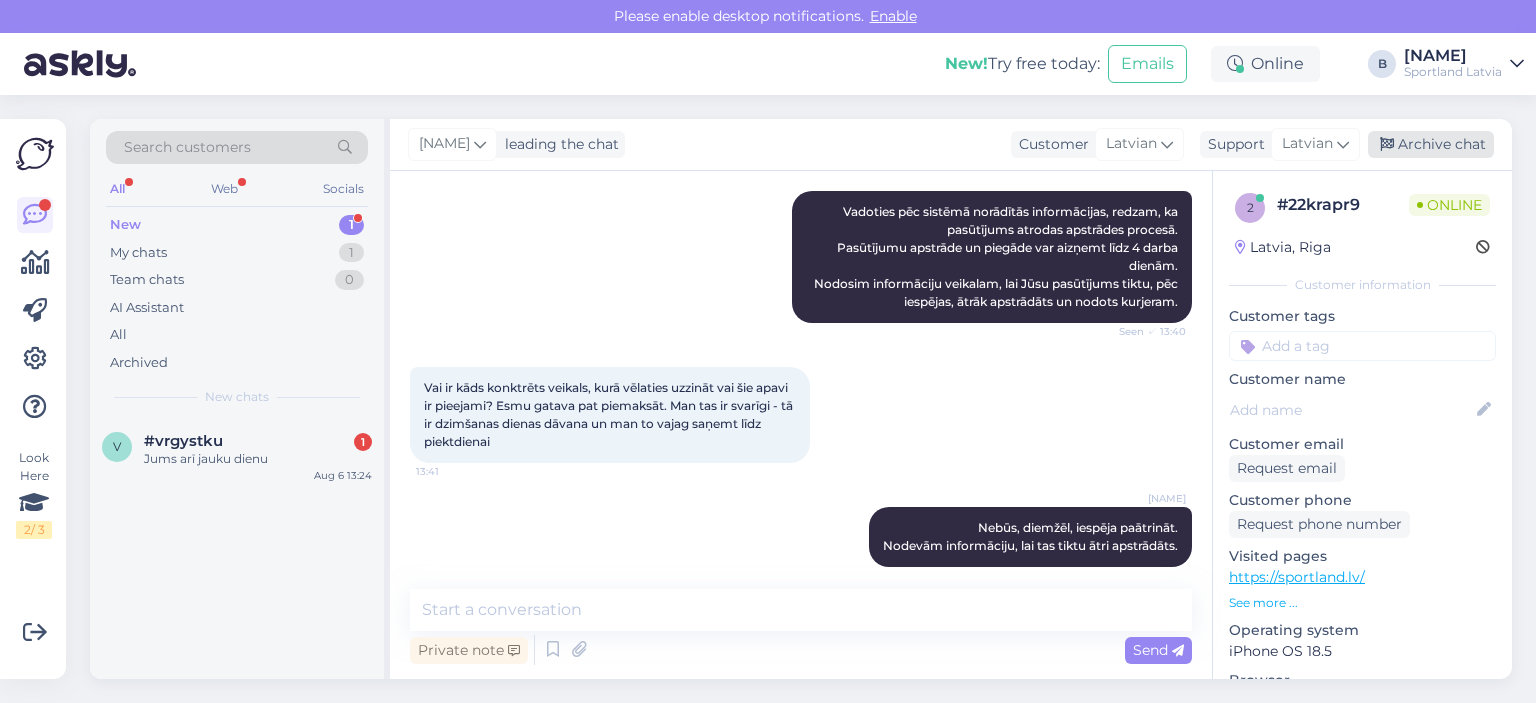 click on "Archive chat" at bounding box center (1431, 144) 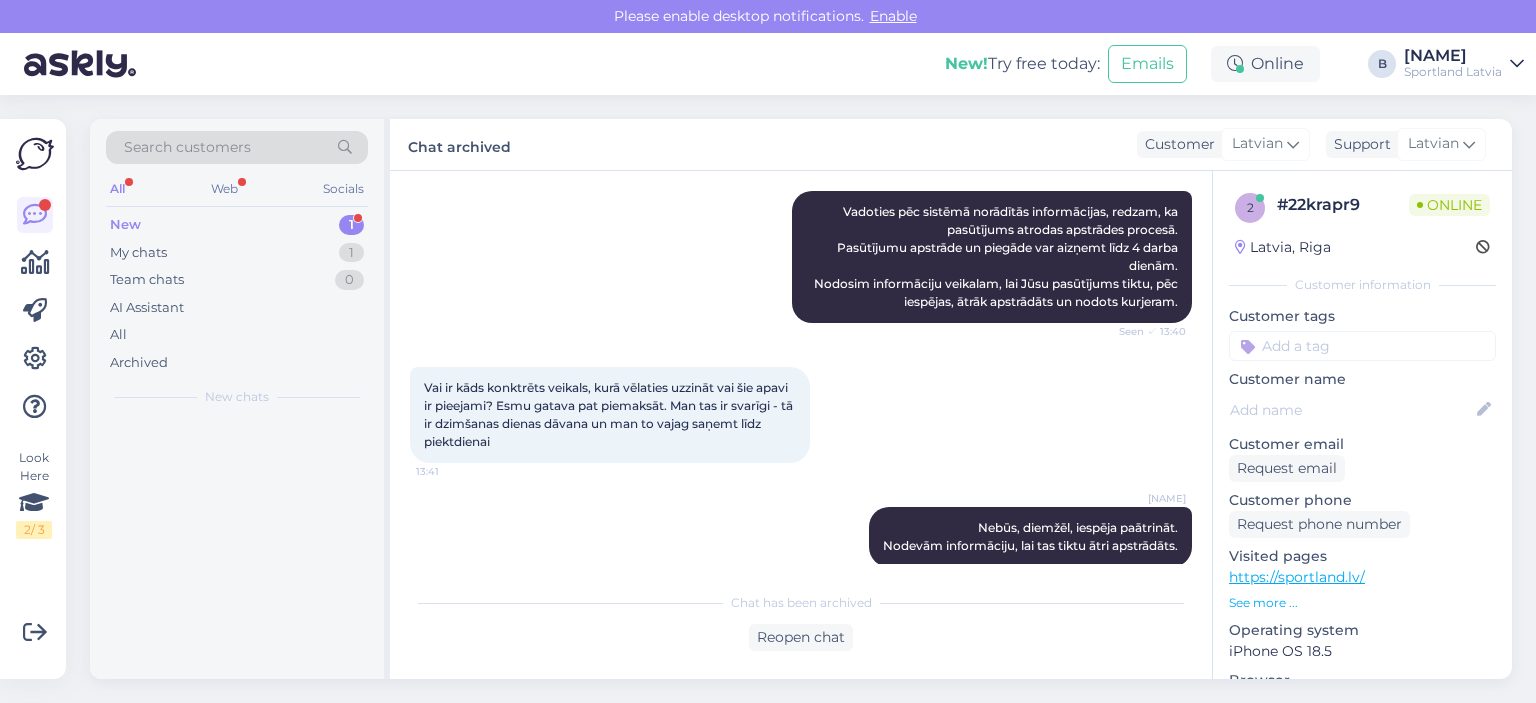scroll, scrollTop: 370, scrollLeft: 0, axis: vertical 